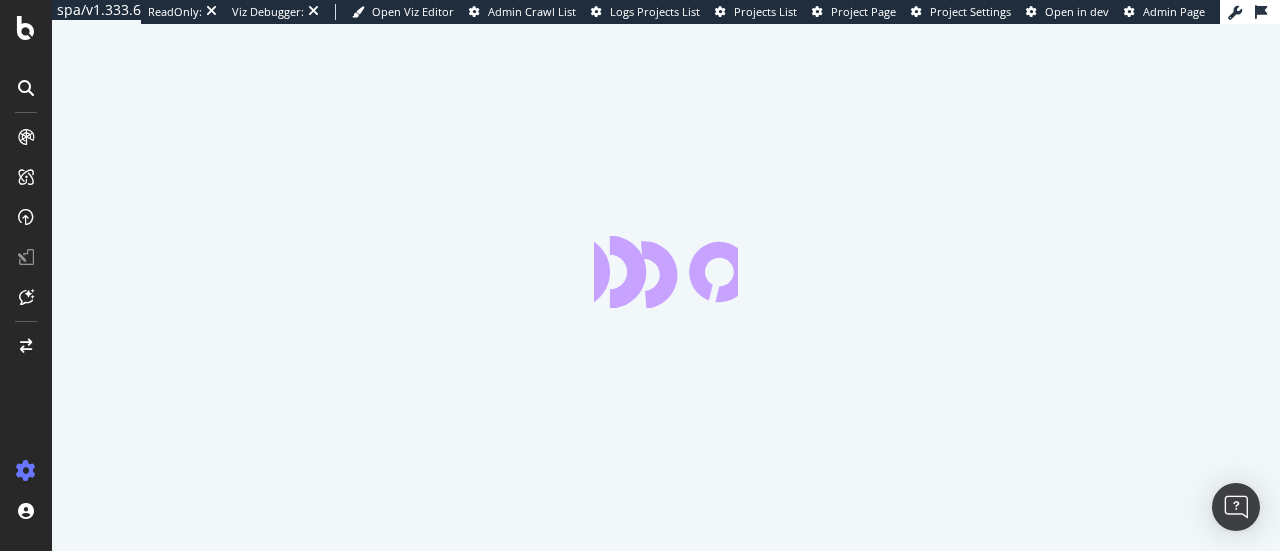 scroll, scrollTop: 0, scrollLeft: 0, axis: both 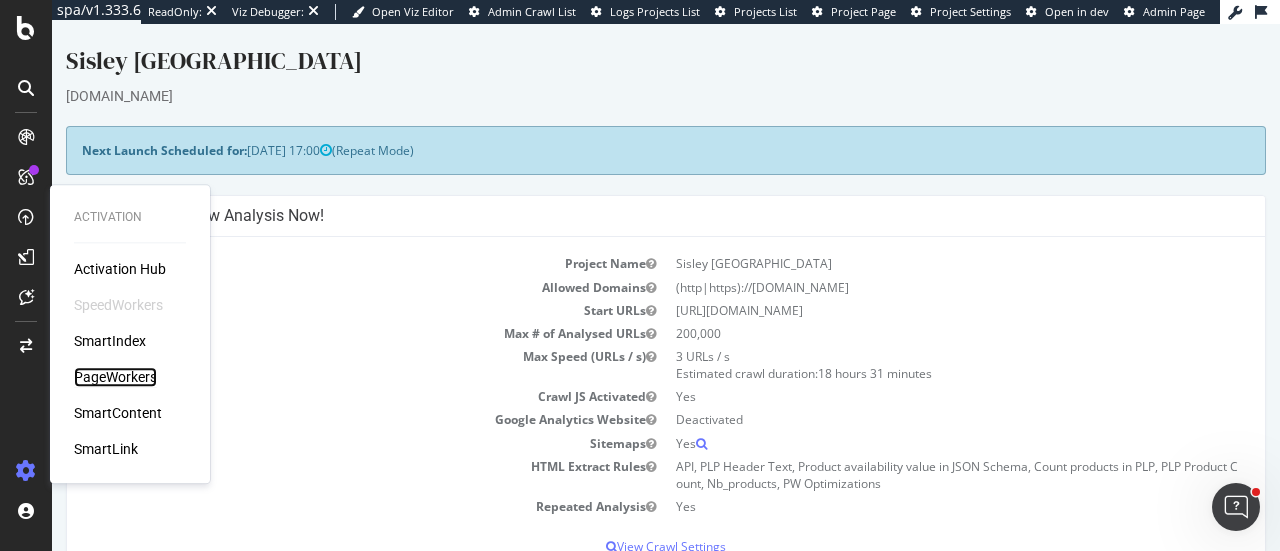 click on "PageWorkers" at bounding box center [115, 377] 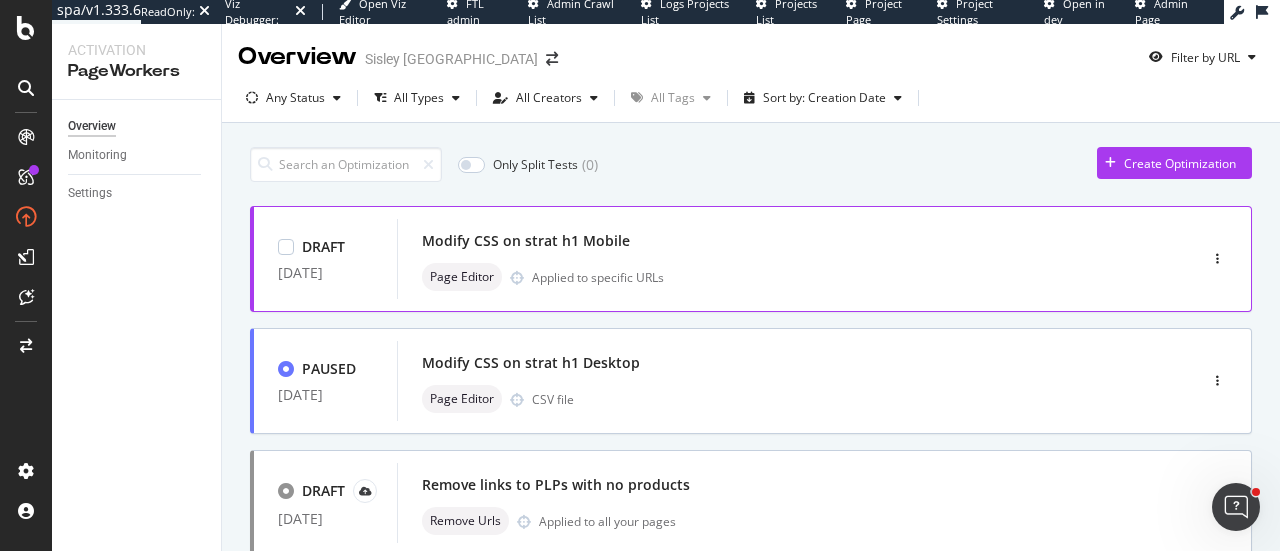 click on "Modify CSS on strat h1 Mobile" at bounding box center [767, 241] 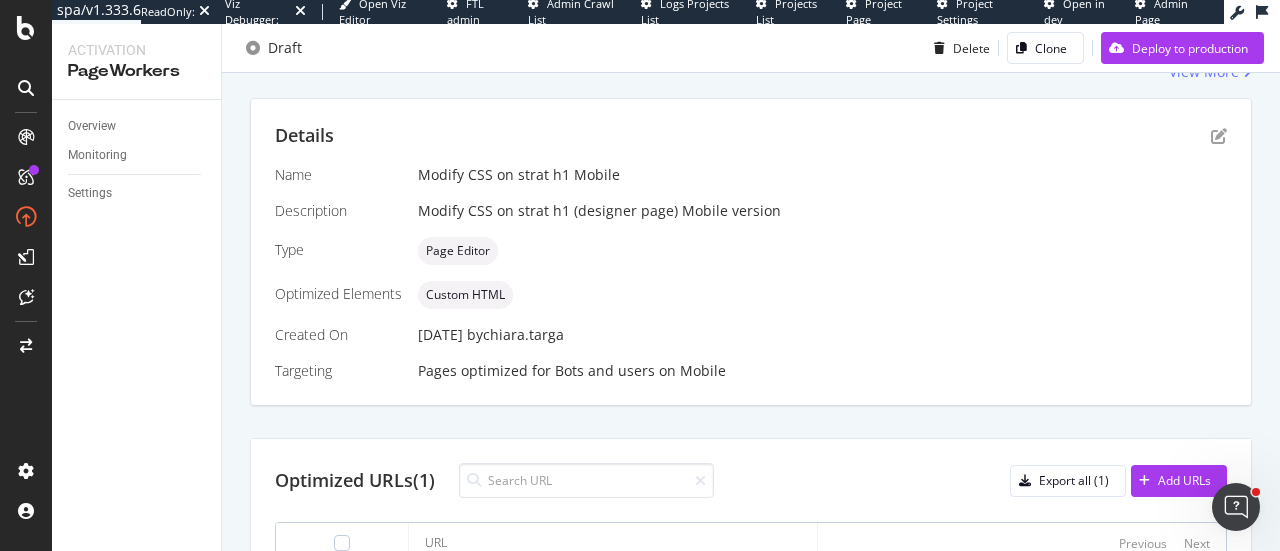 scroll, scrollTop: 531, scrollLeft: 0, axis: vertical 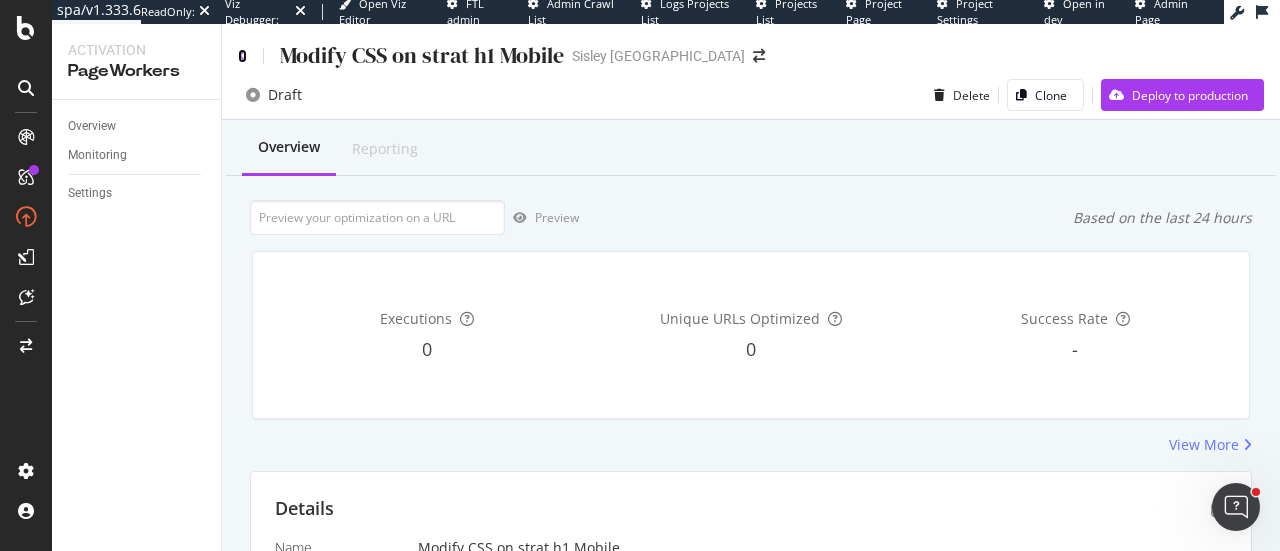 click at bounding box center (242, 56) 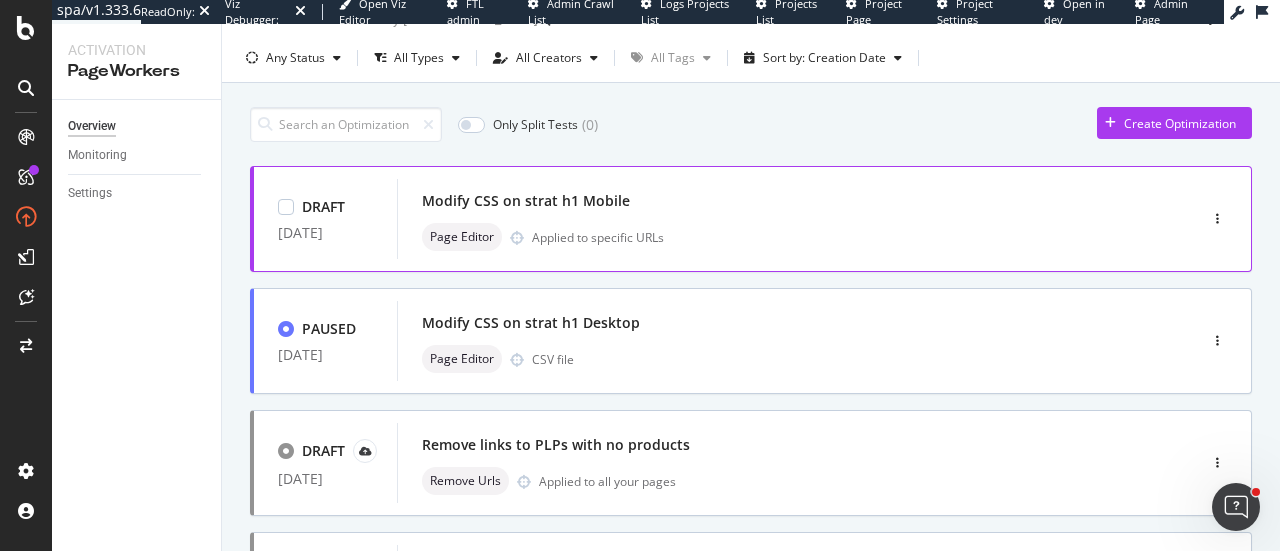 scroll, scrollTop: 41, scrollLeft: 0, axis: vertical 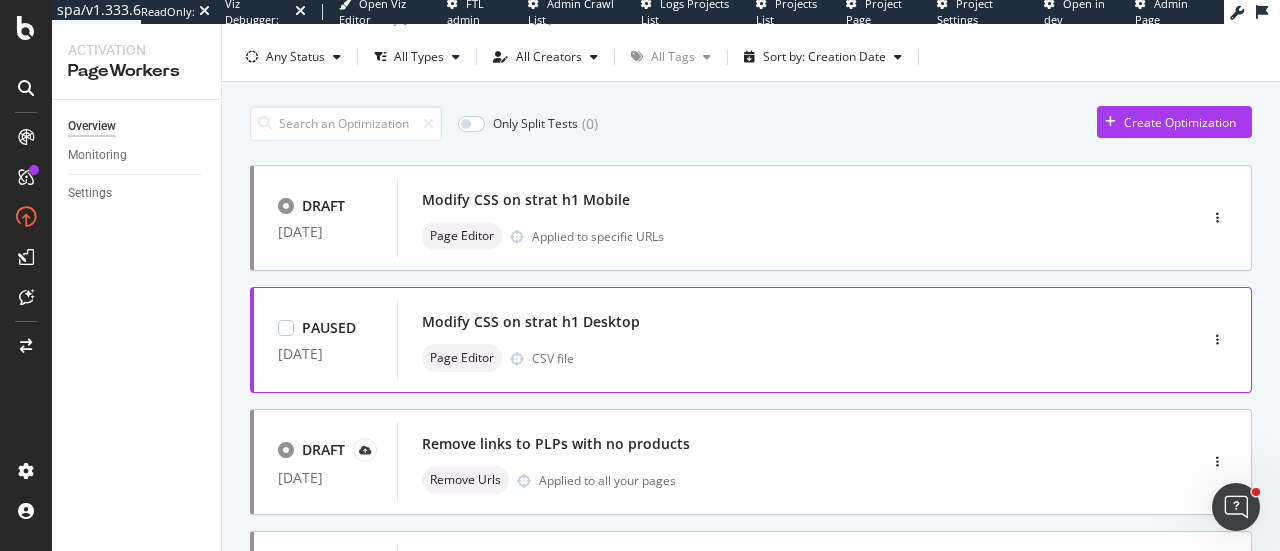 click on "Modify CSS on strat h1 Desktop" at bounding box center [767, 322] 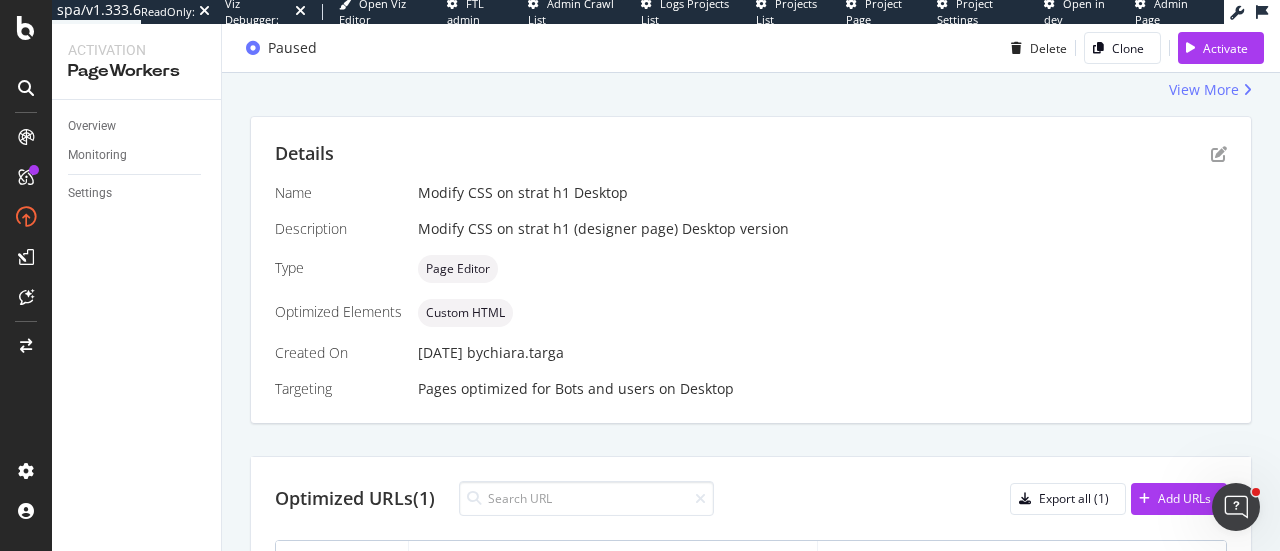 scroll, scrollTop: 513, scrollLeft: 0, axis: vertical 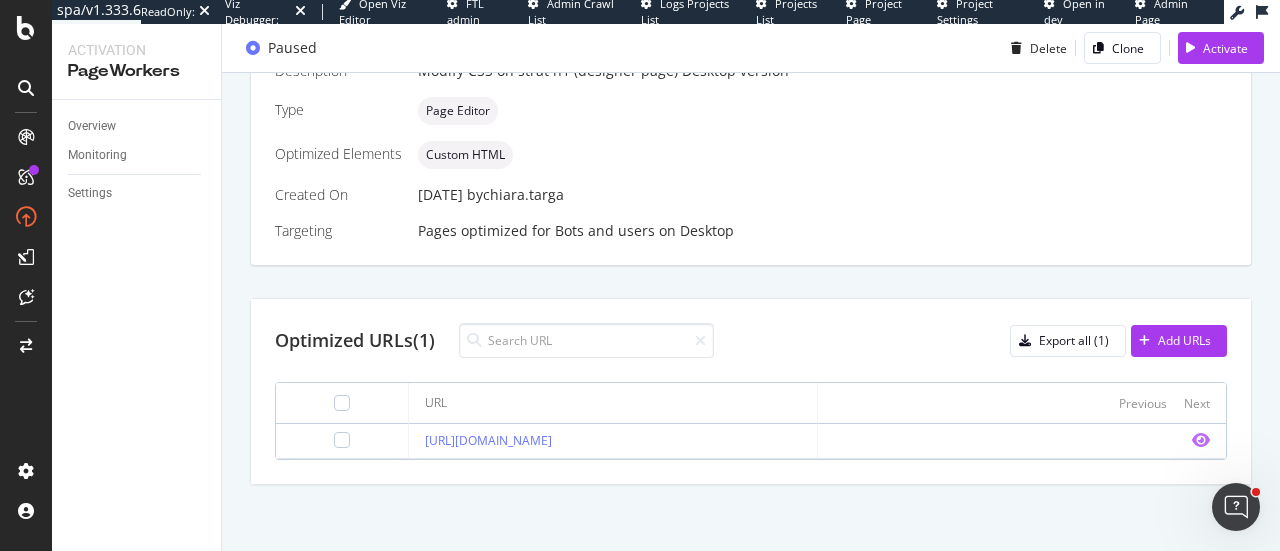 click at bounding box center (1201, 440) 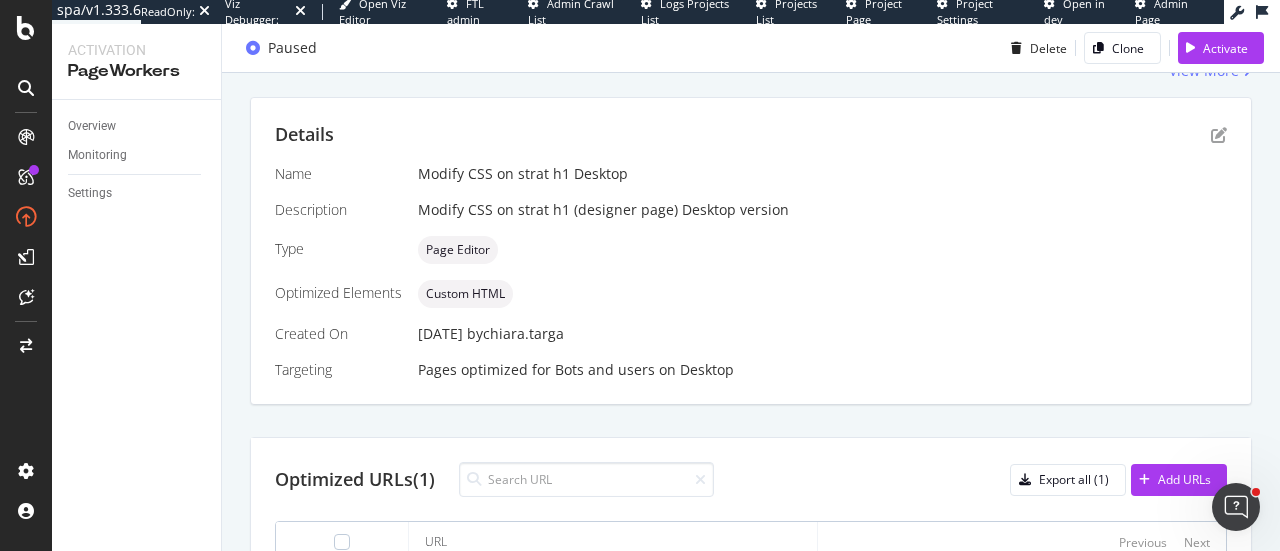 scroll, scrollTop: 299, scrollLeft: 0, axis: vertical 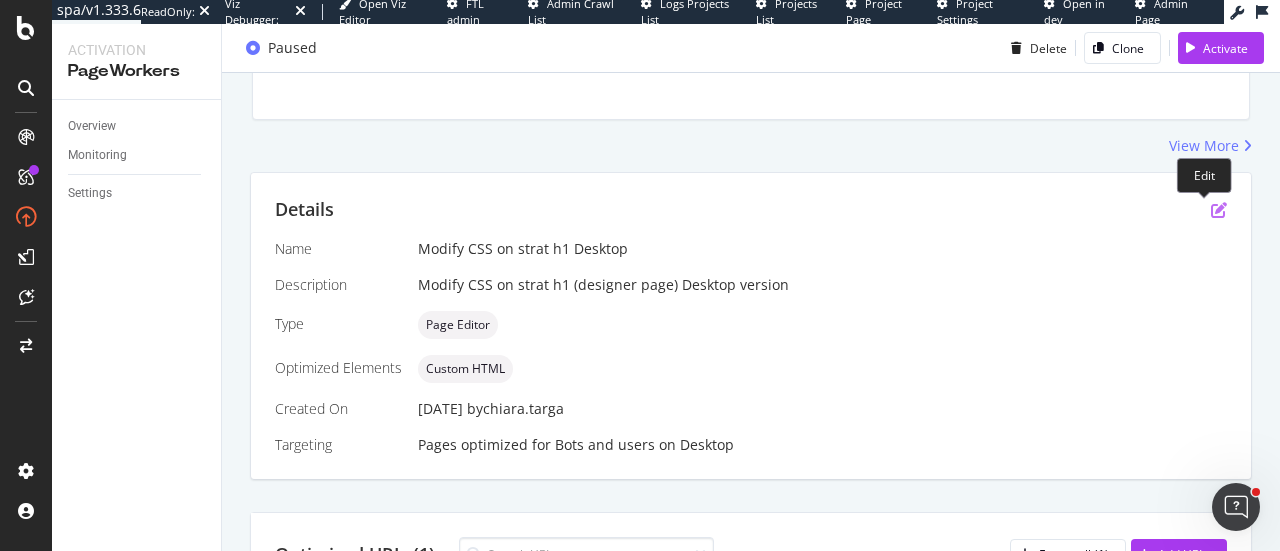 click at bounding box center (1219, 210) 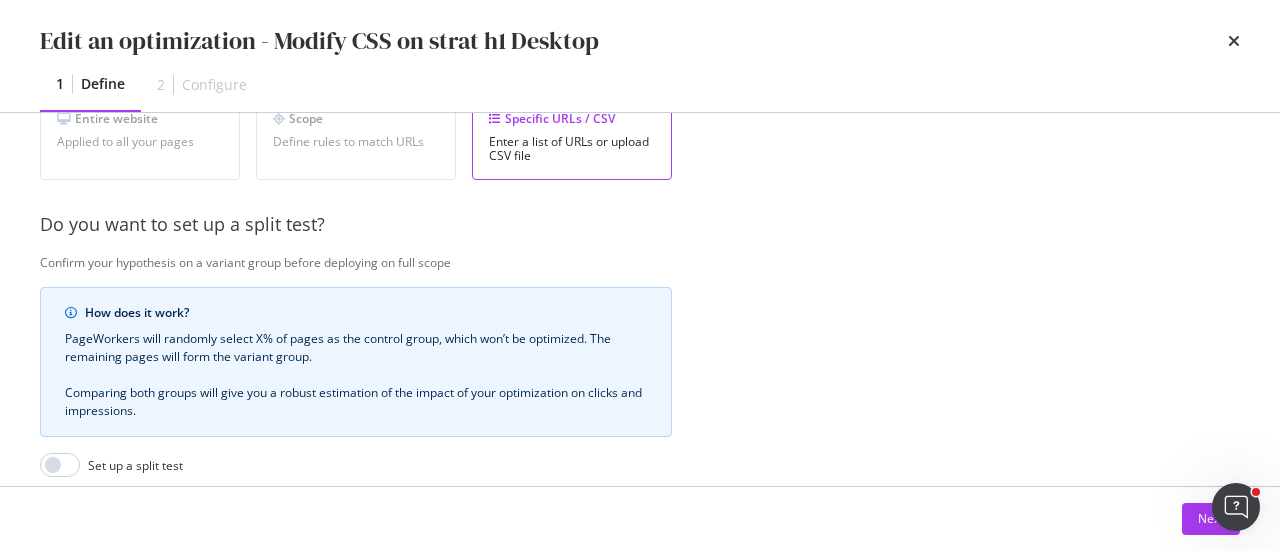 scroll, scrollTop: 410, scrollLeft: 0, axis: vertical 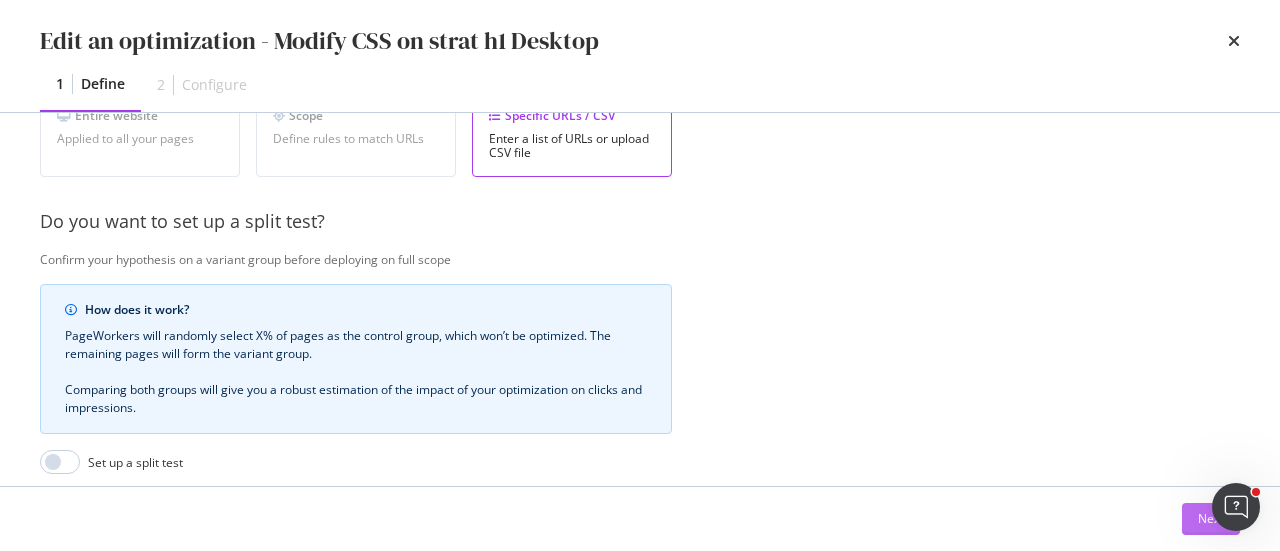 click on "Next" at bounding box center [1211, 519] 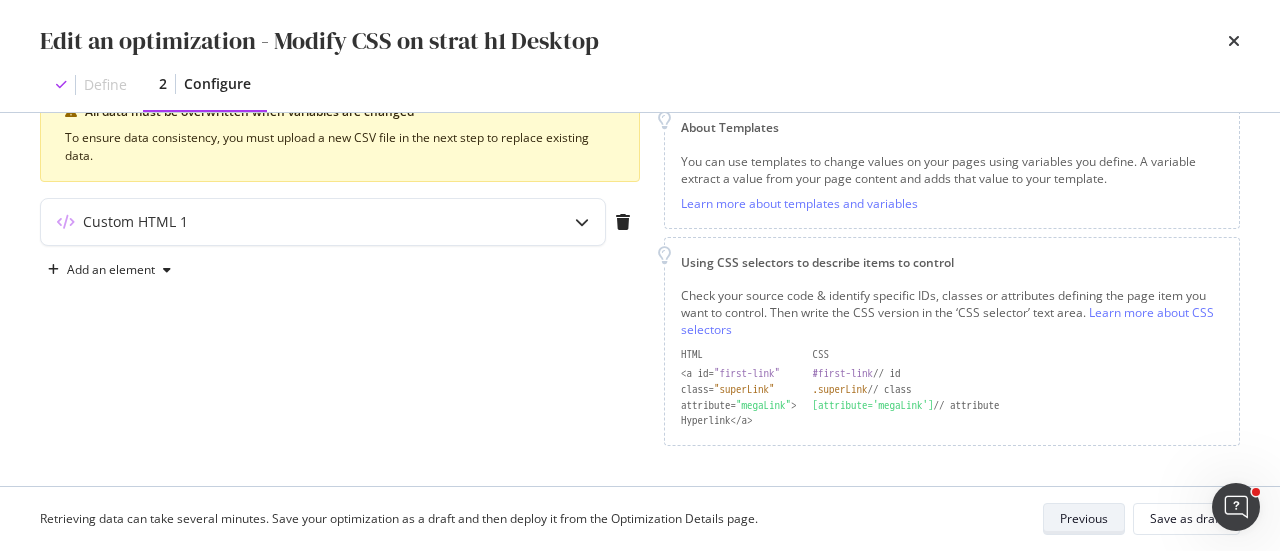 scroll, scrollTop: 272, scrollLeft: 0, axis: vertical 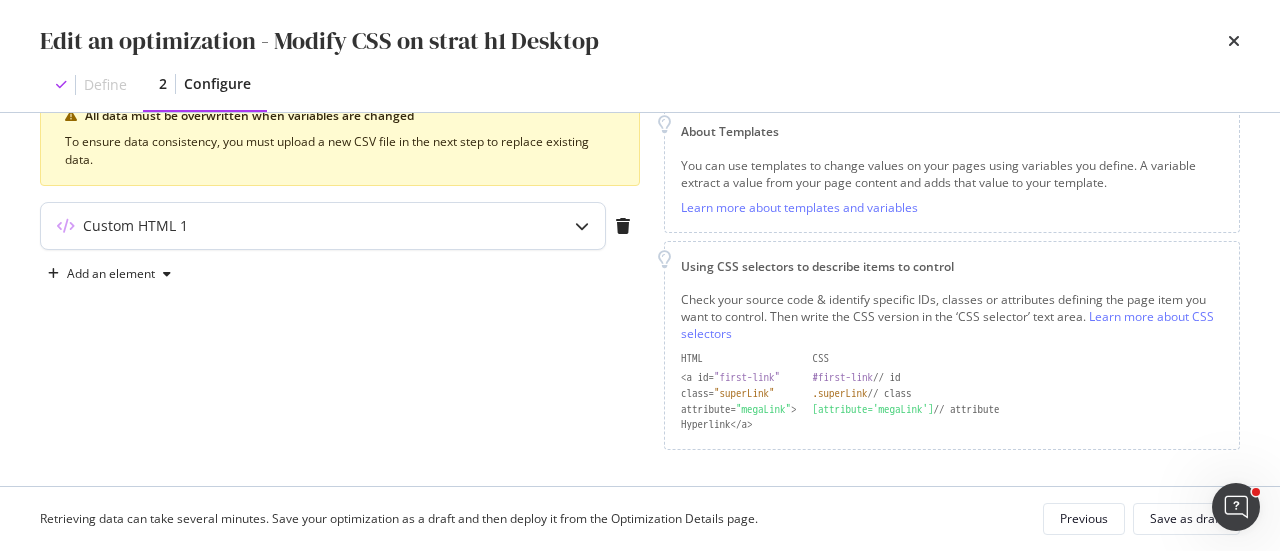 click at bounding box center [582, 226] 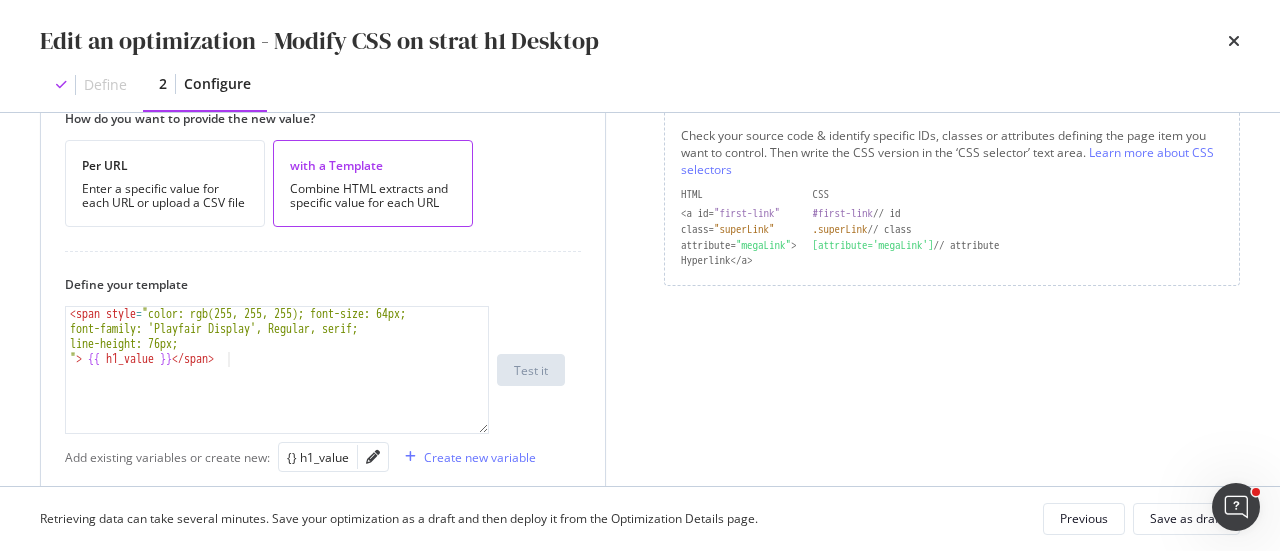scroll, scrollTop: 452, scrollLeft: 0, axis: vertical 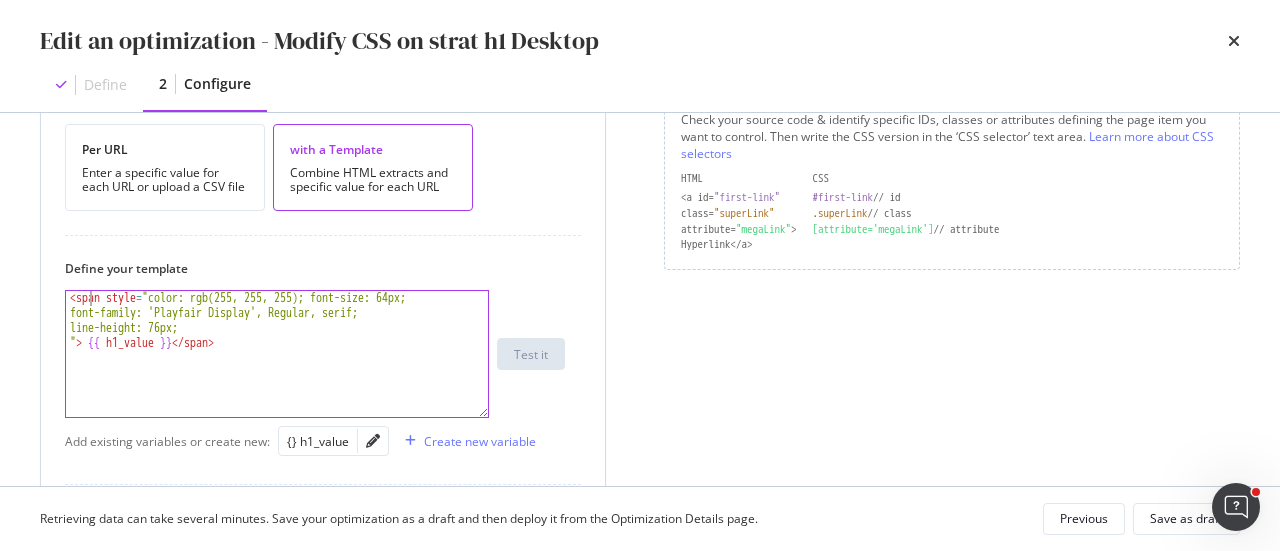 click on "< span   style = "color: rgb(255, 255, 255); font-size: 64px;   font-family: 'Playfair Display', Regular, serif;   line-height: 76px; " >   {{   h1_value   }} </ span >" at bounding box center (278, 369) 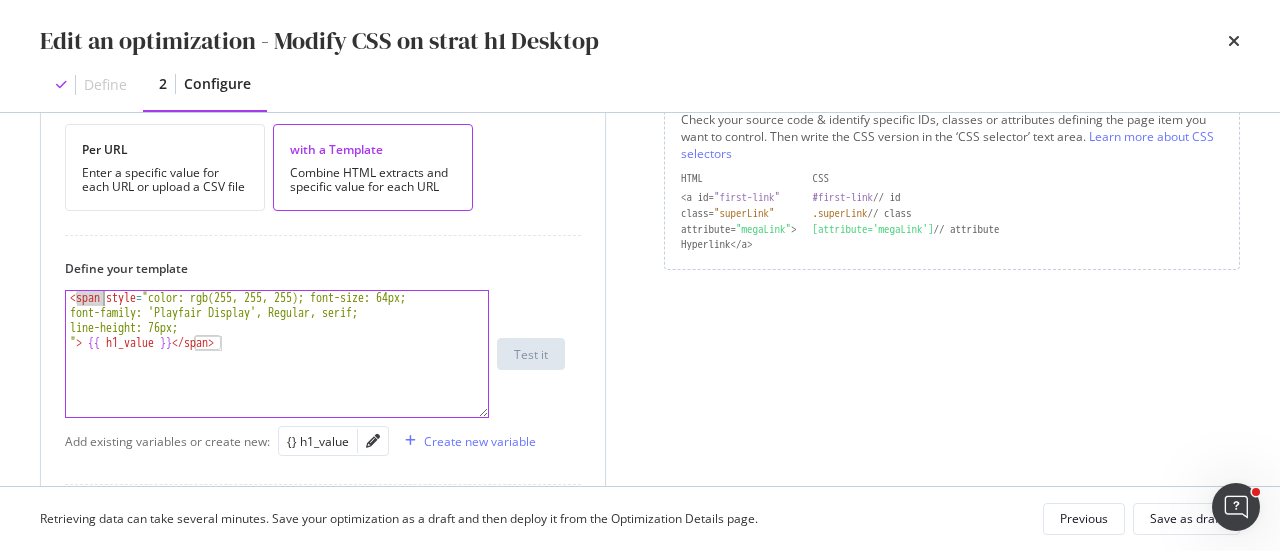click on "< span   style = "color: rgb(255, 255, 255); font-size: 64px;   font-family: 'Playfair Display', Regular, serif;   line-height: 76px; " >   {{   h1_value   }} </ span >" at bounding box center (278, 369) 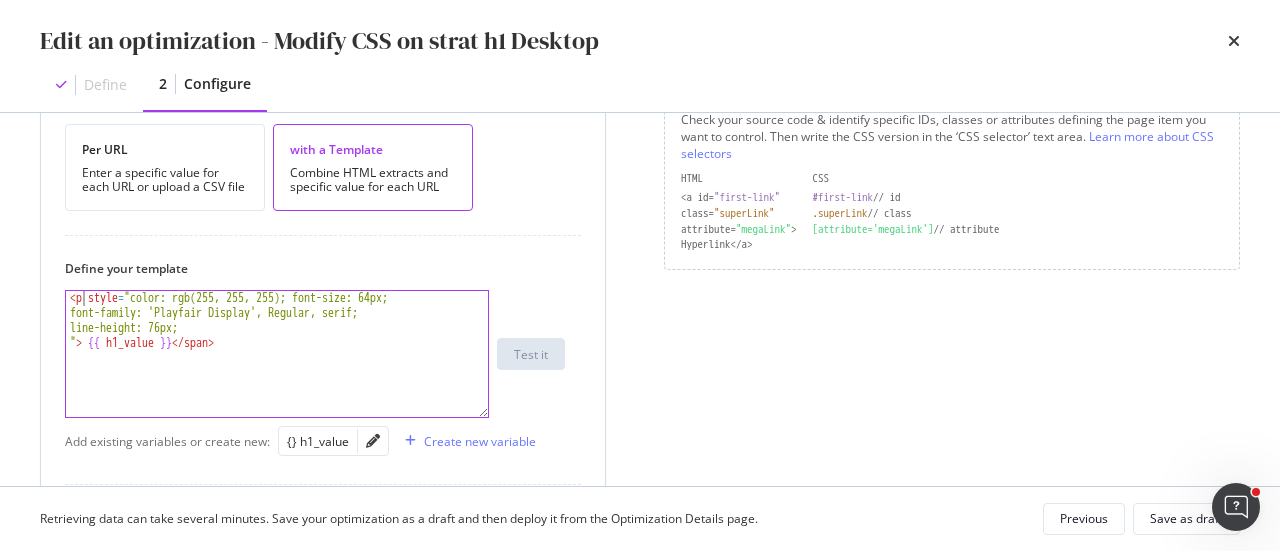 click on "< p   style = "color: rgb(255, 255, 255); font-size: 64px;   font-family: 'Playfair Display', Regular, serif;   line-height: 76px; " >   {{   h1_value   }} </ span >" at bounding box center (278, 369) 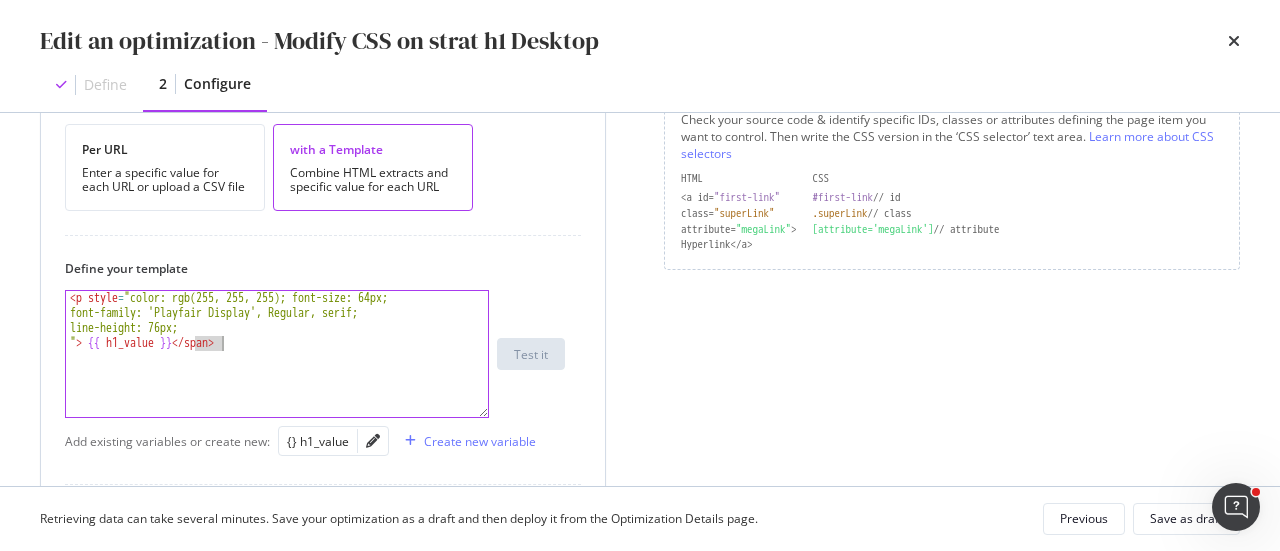 click on "< p   style = "color: rgb(255, 255, 255); font-size: 64px;   font-family: 'Playfair Display', Regular, serif;   line-height: 76px; " >   {{   h1_value   }} </ span >" at bounding box center [278, 369] 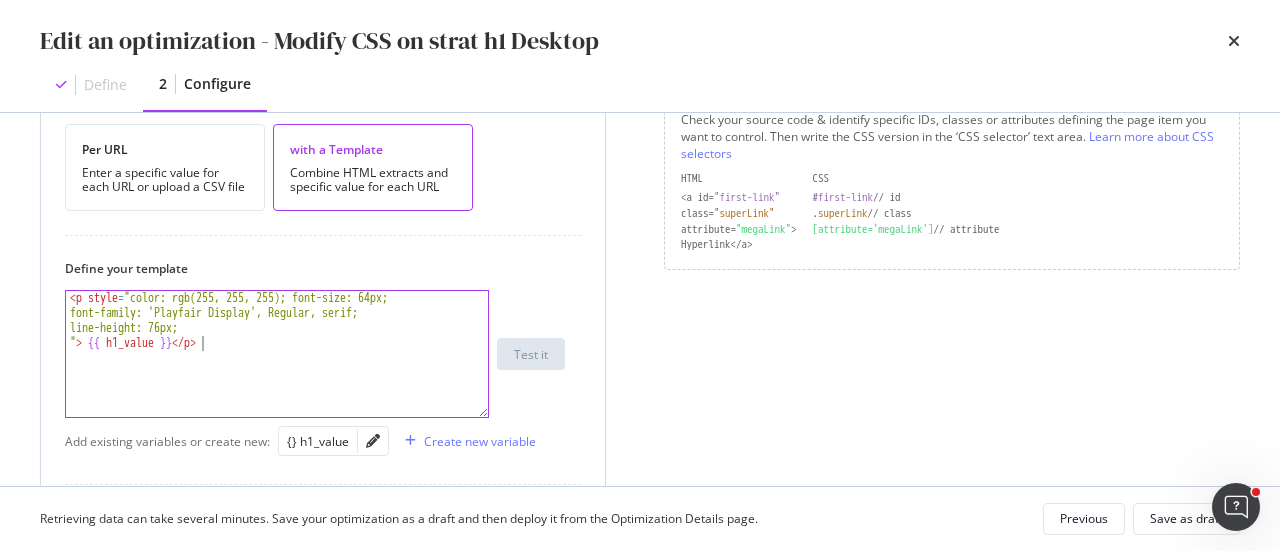 scroll, scrollTop: 0, scrollLeft: 10, axis: horizontal 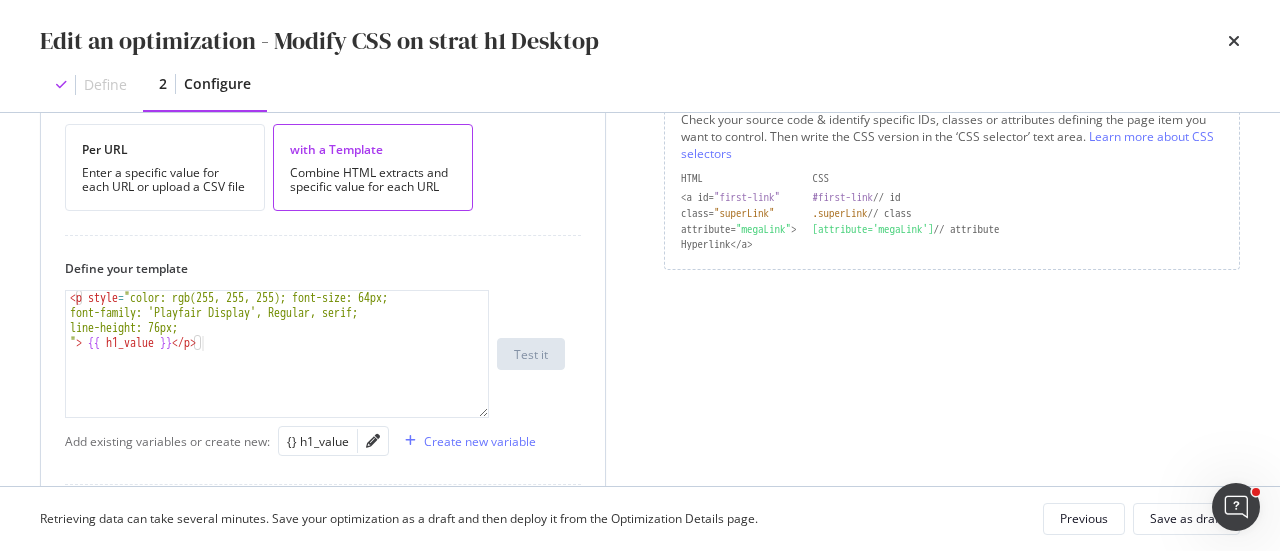 click at bounding box center [373, 441] 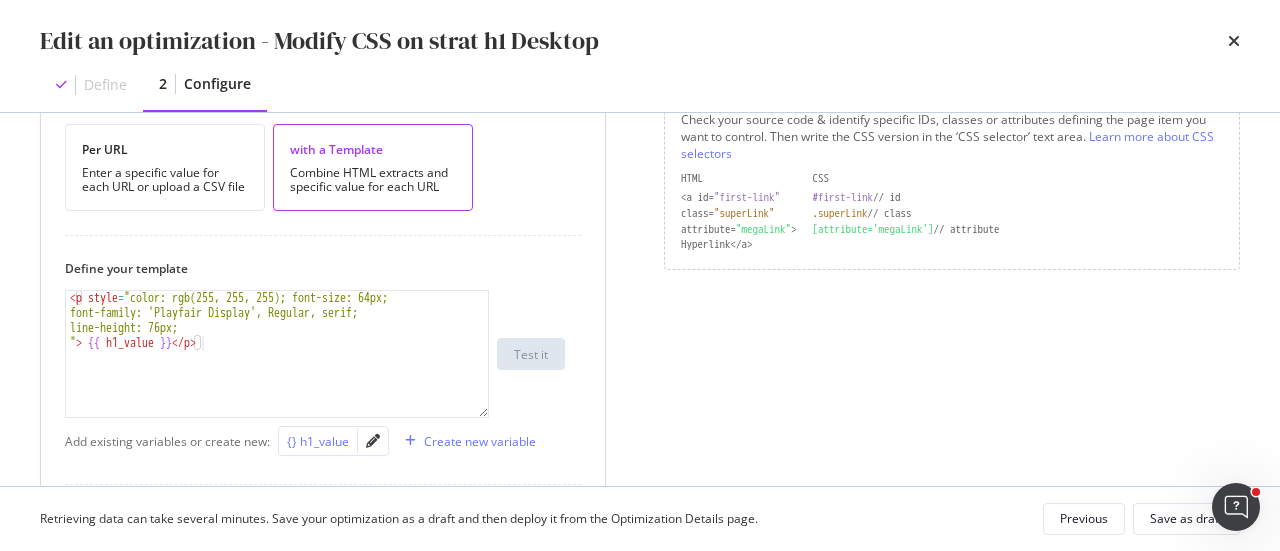 click on "{}   h1_value" at bounding box center (318, 441) 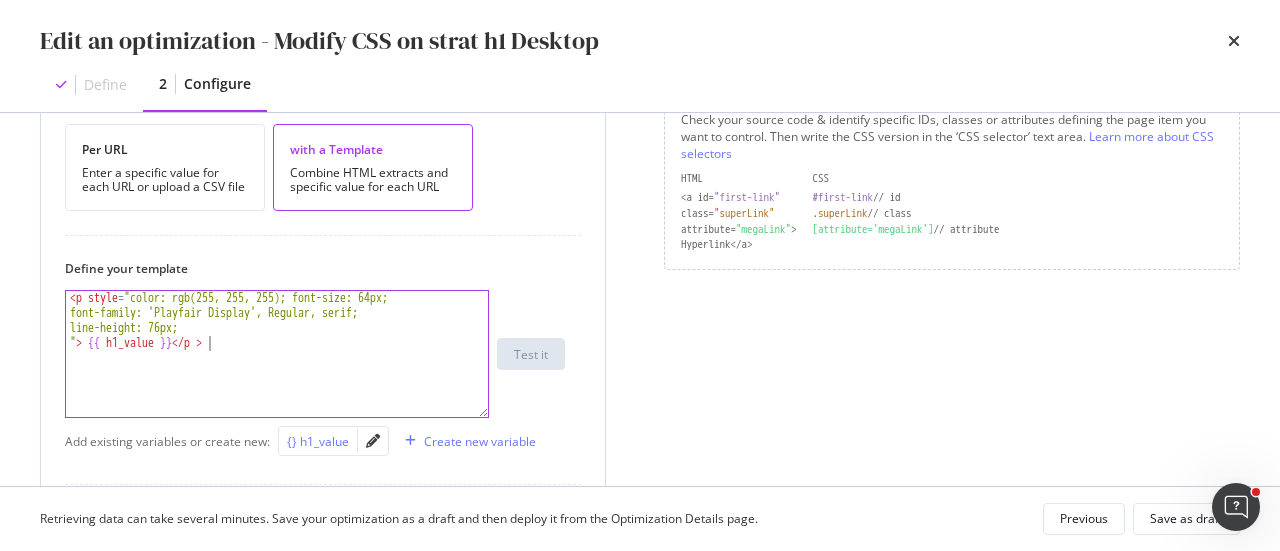 type on ""> {{ h1_value }}</p>" 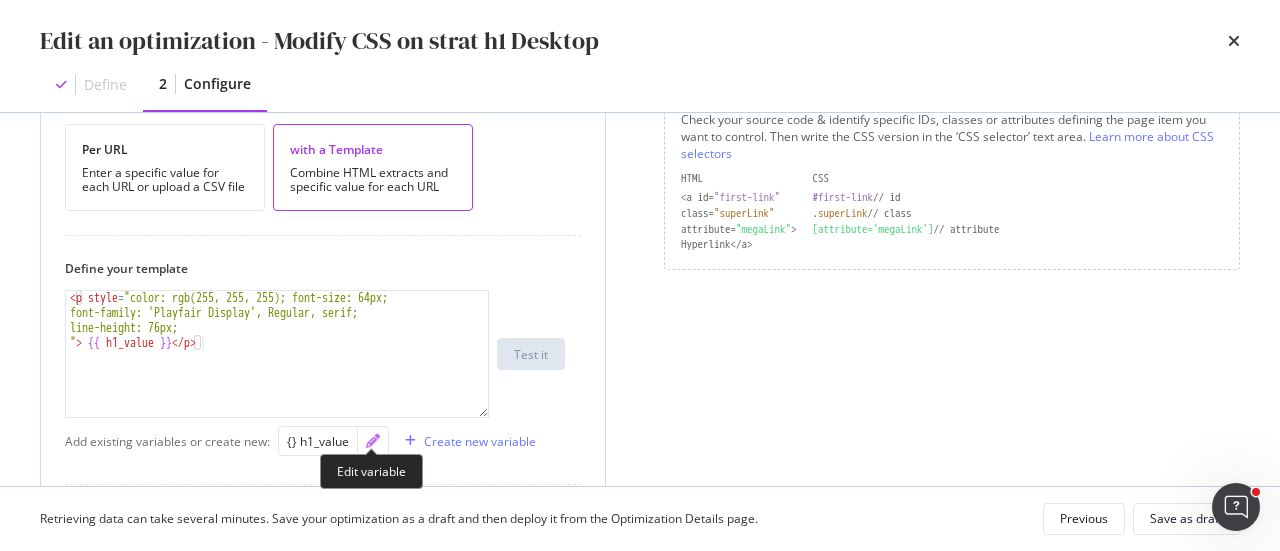 click at bounding box center [373, 441] 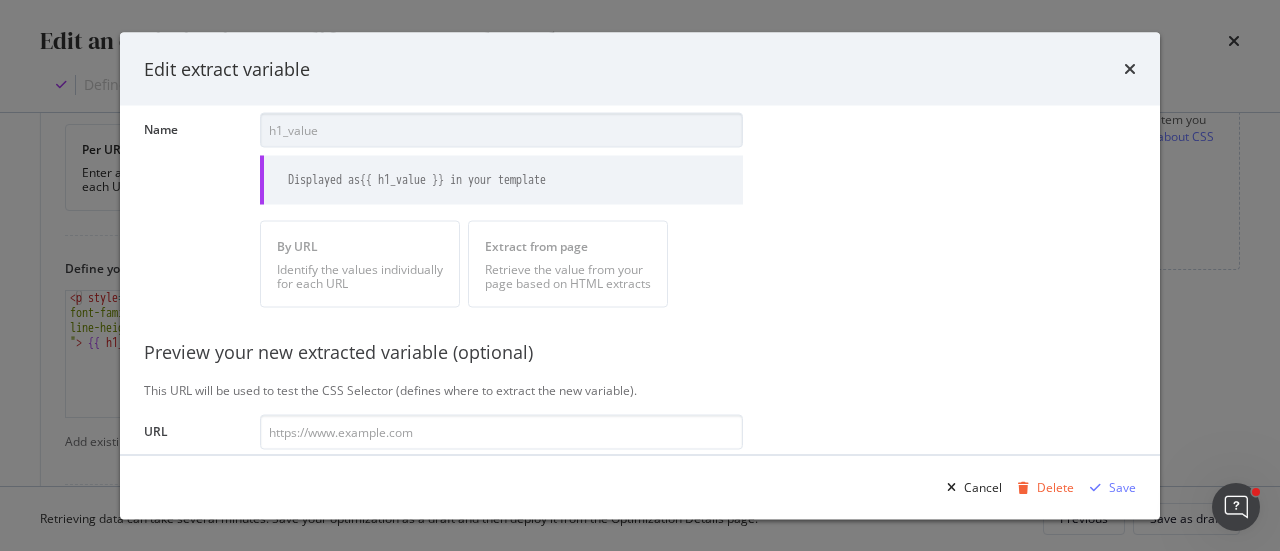scroll, scrollTop: 72, scrollLeft: 0, axis: vertical 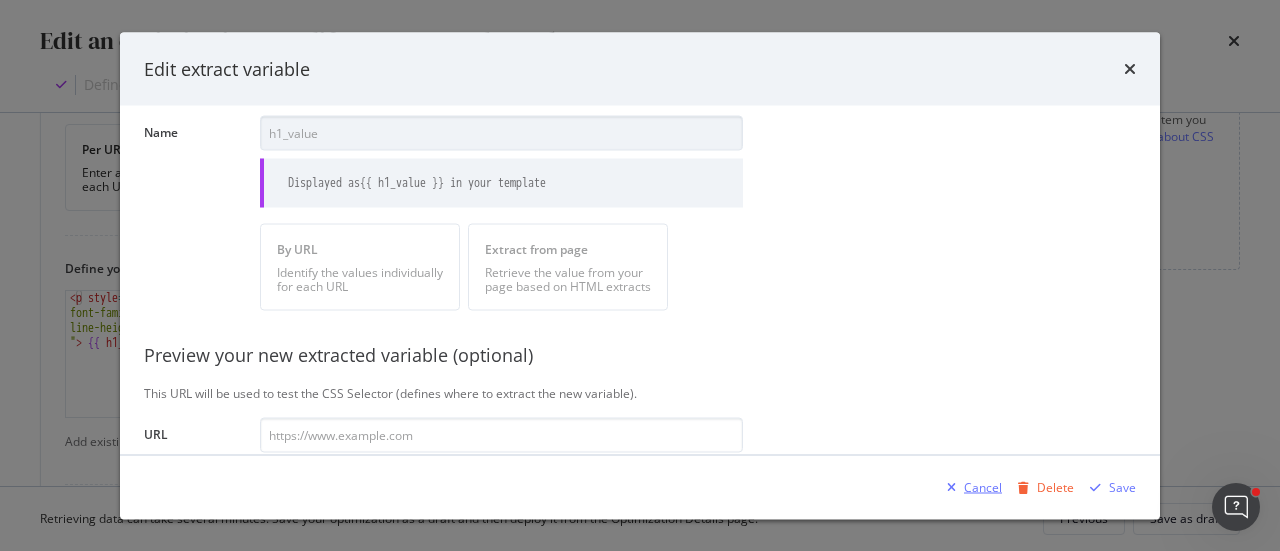 click on "Cancel" at bounding box center (983, 486) 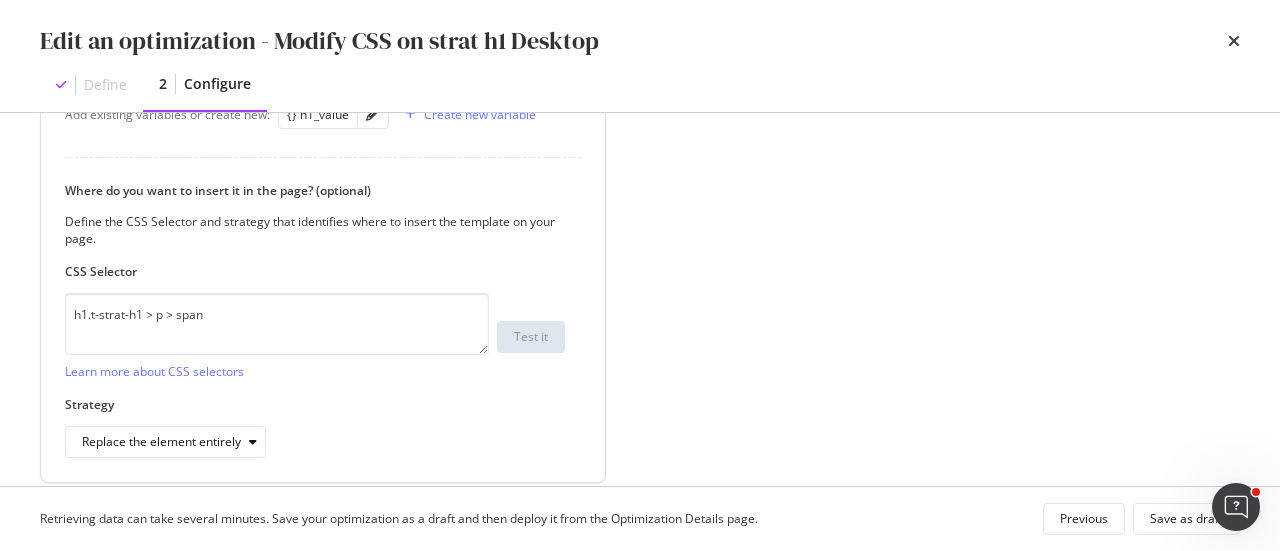 scroll, scrollTop: 780, scrollLeft: 0, axis: vertical 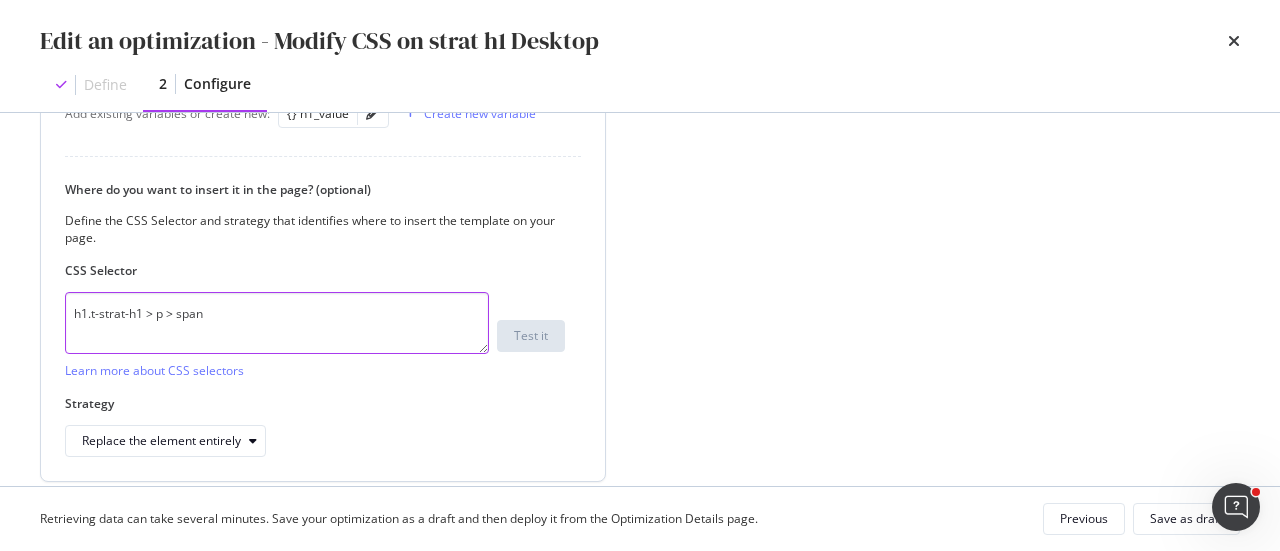 drag, startPoint x: 180, startPoint y: 312, endPoint x: 218, endPoint y: 312, distance: 38 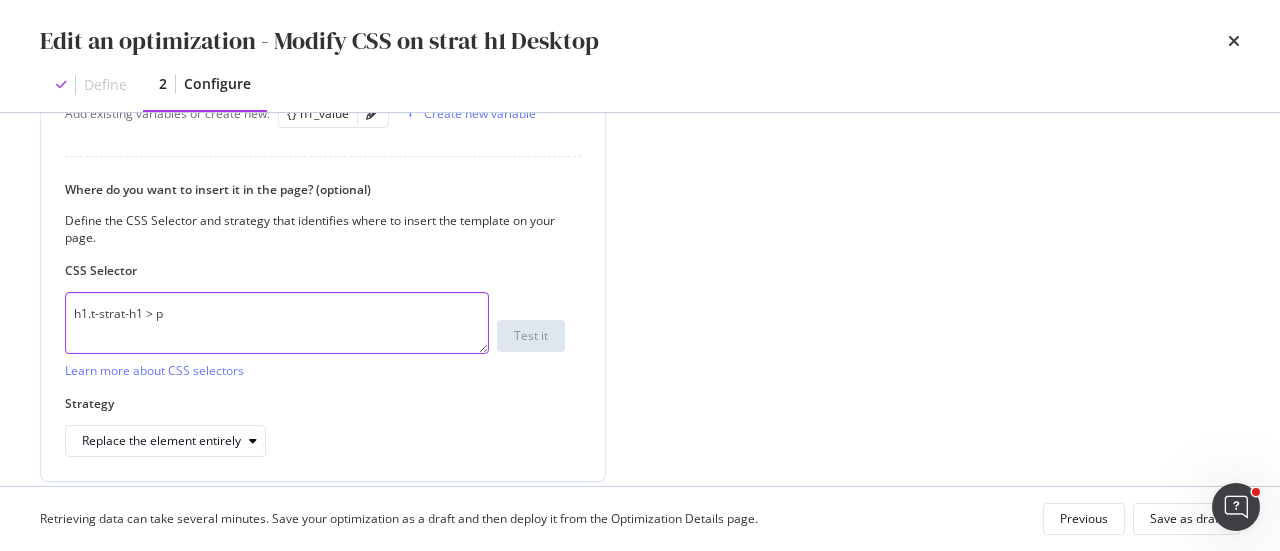 type on "h1.t-strat-h1 > p" 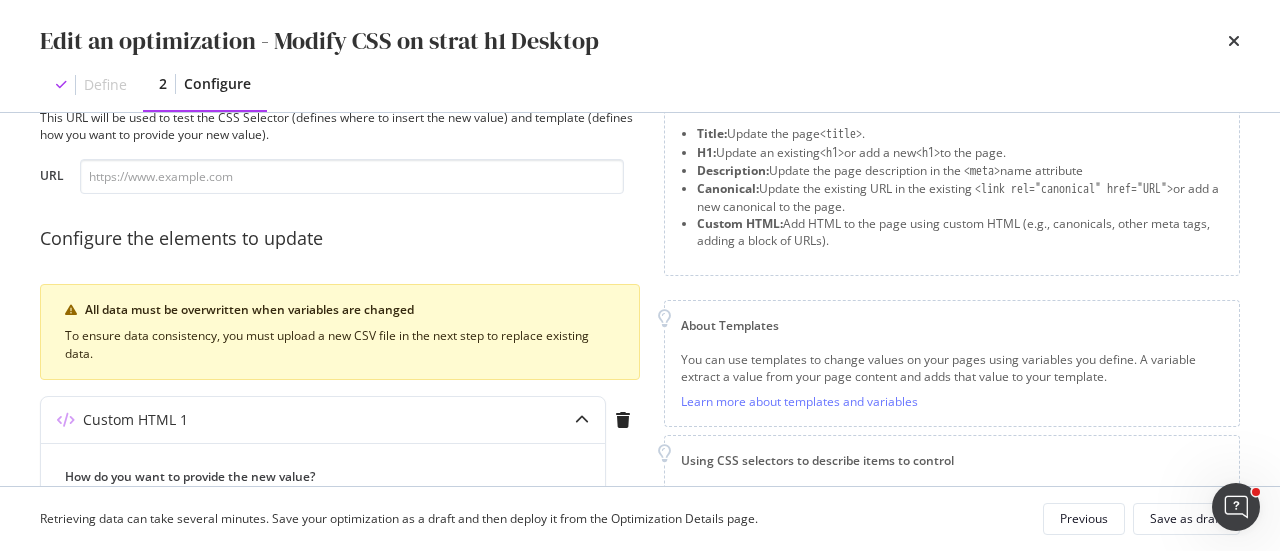 scroll, scrollTop: 70, scrollLeft: 0, axis: vertical 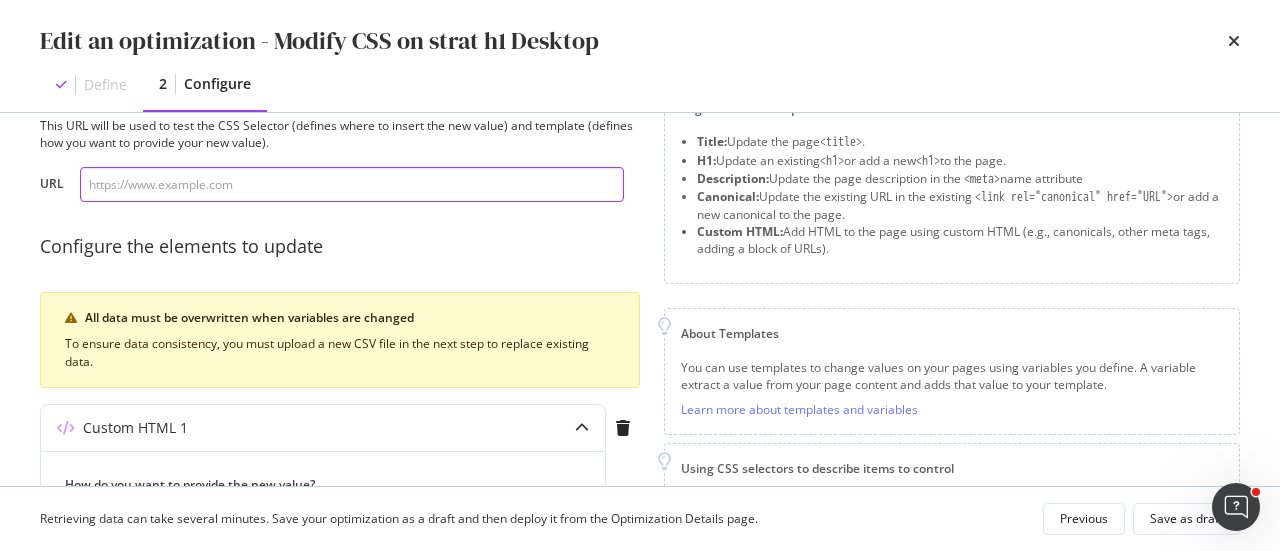 click at bounding box center [352, 184] 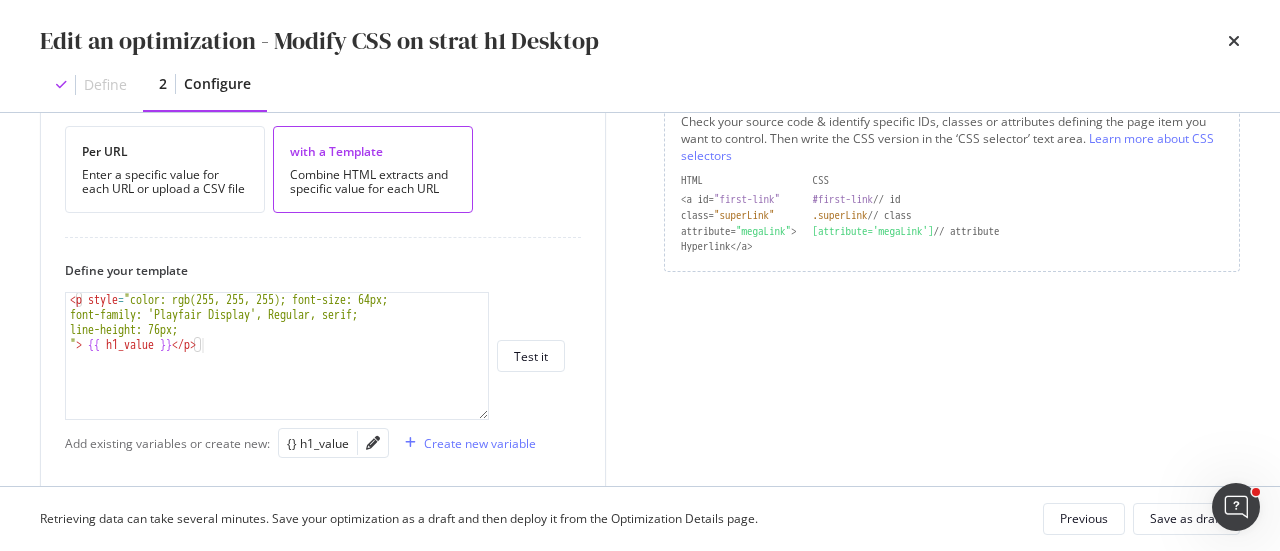 scroll, scrollTop: 466, scrollLeft: 0, axis: vertical 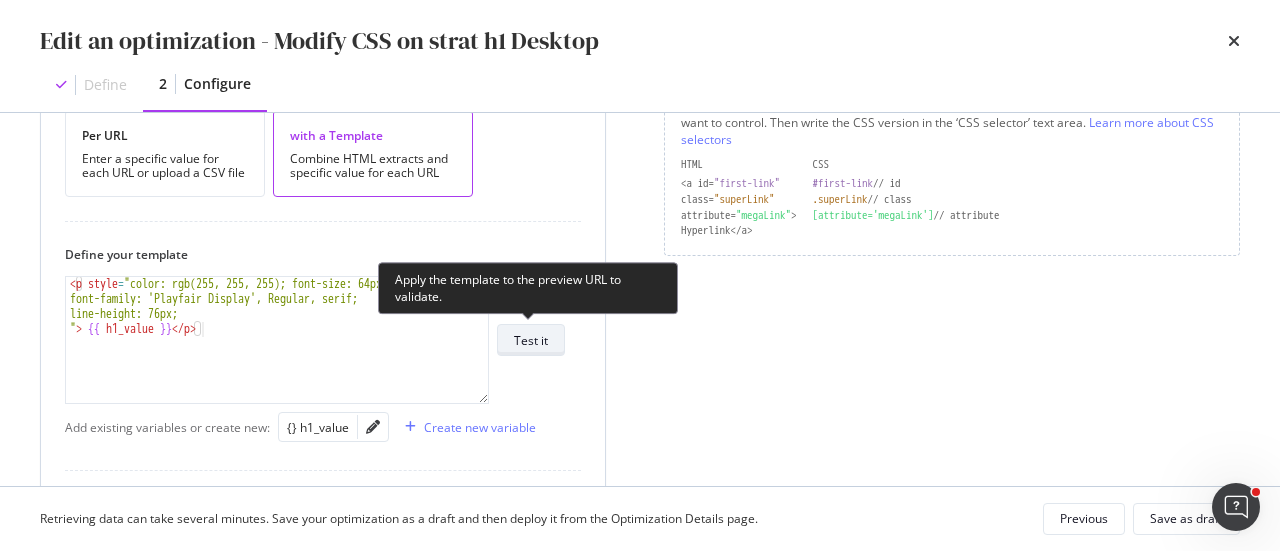 type on "https://www.sisley-paris.com/fr-FR/les-hommes/049.html" 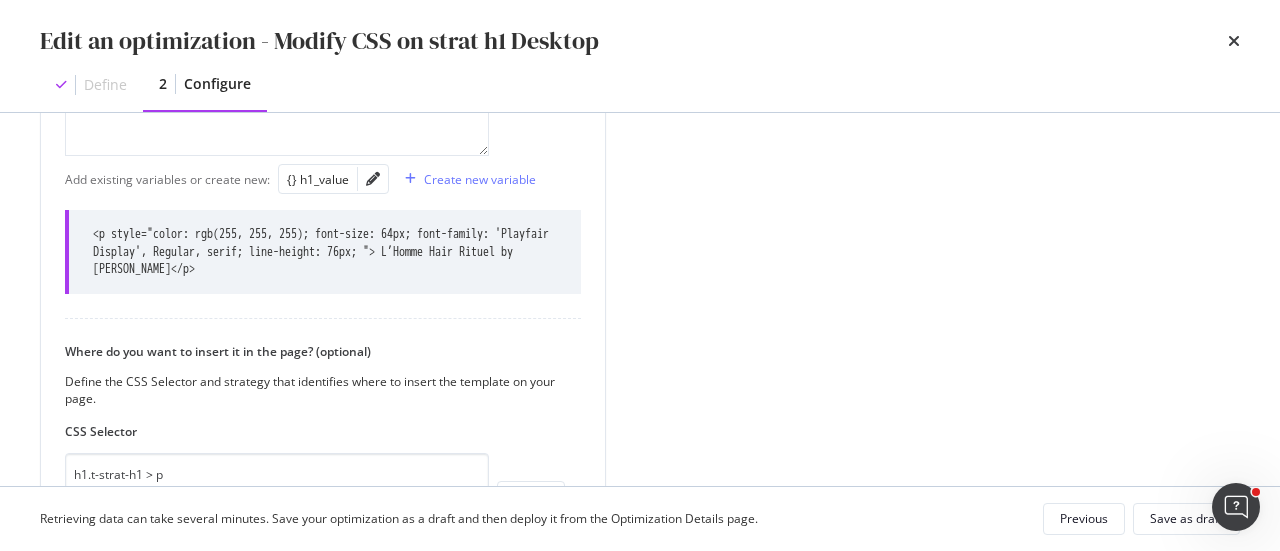 scroll, scrollTop: 946, scrollLeft: 0, axis: vertical 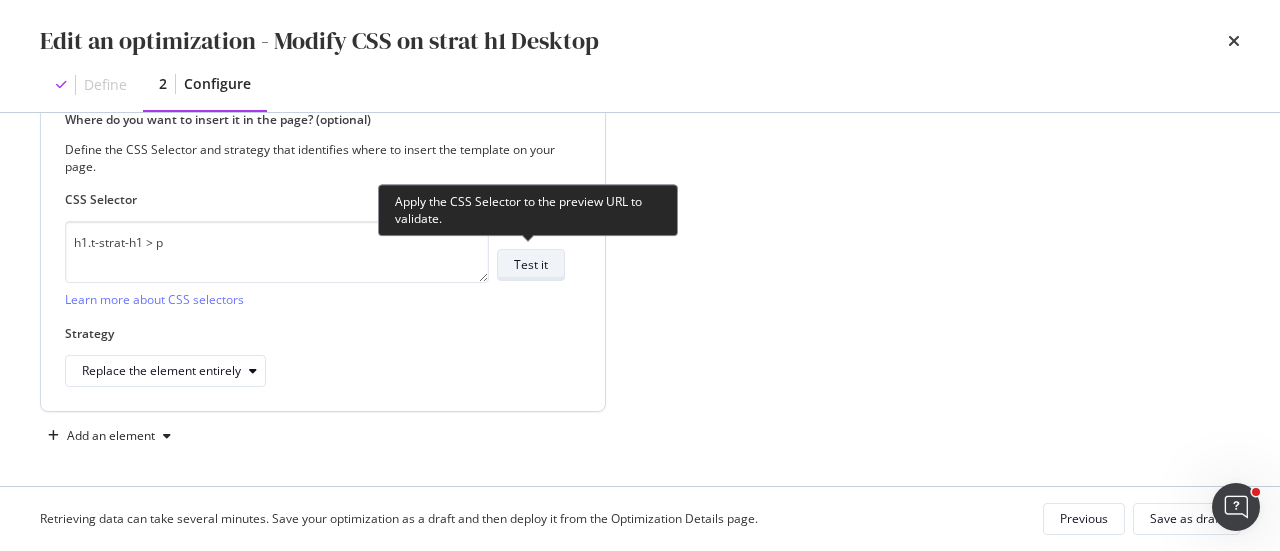 click on "Test it" at bounding box center (531, 264) 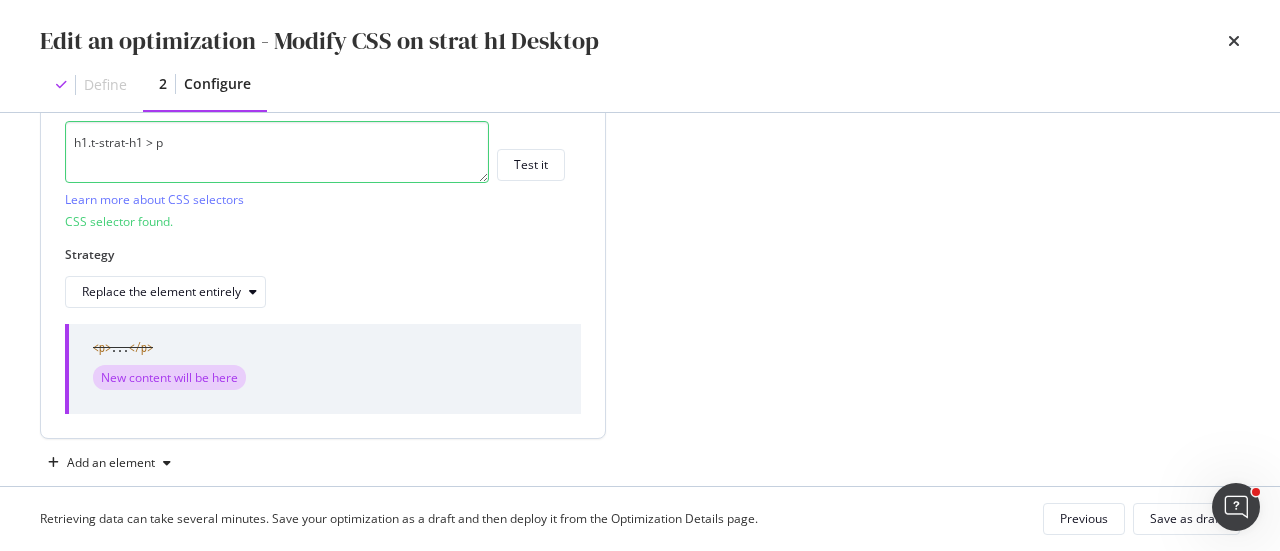 scroll, scrollTop: 1072, scrollLeft: 0, axis: vertical 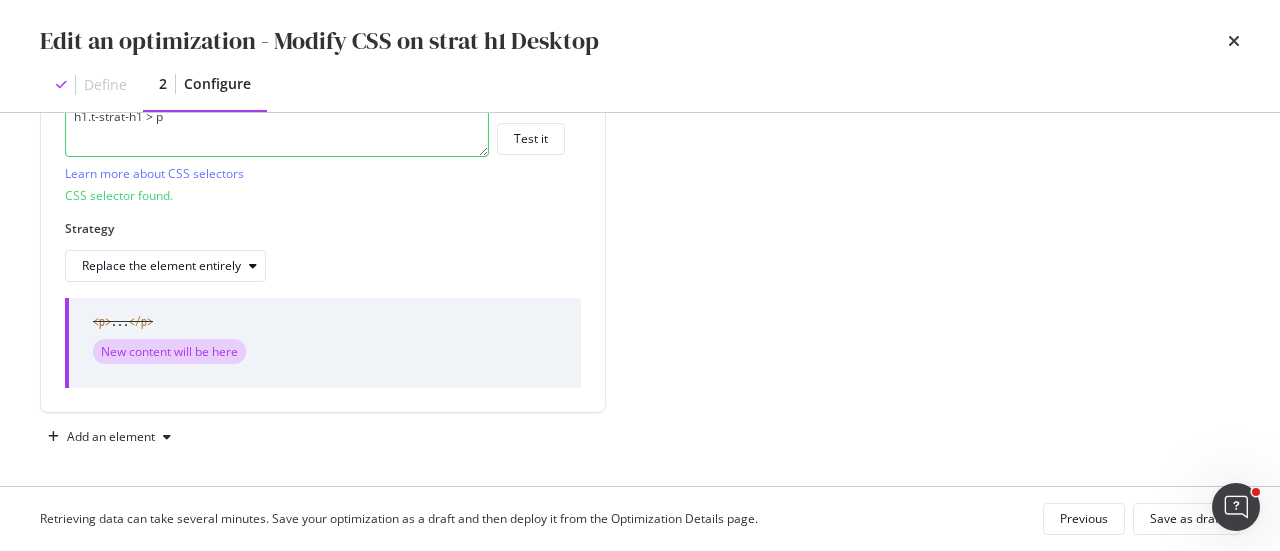 click on "Retrieving data can take several minutes. Save your optimization as a draft and then deploy it from the Optimization Details page. Previous Save as draft" at bounding box center (640, 519) 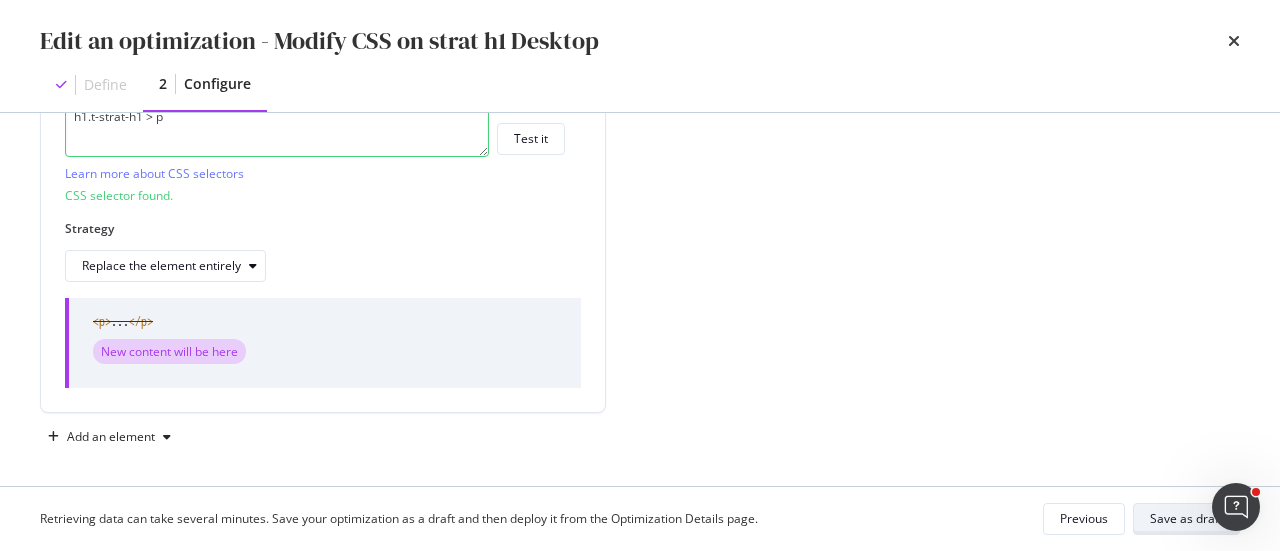 click on "Save as draft" at bounding box center (1186, 518) 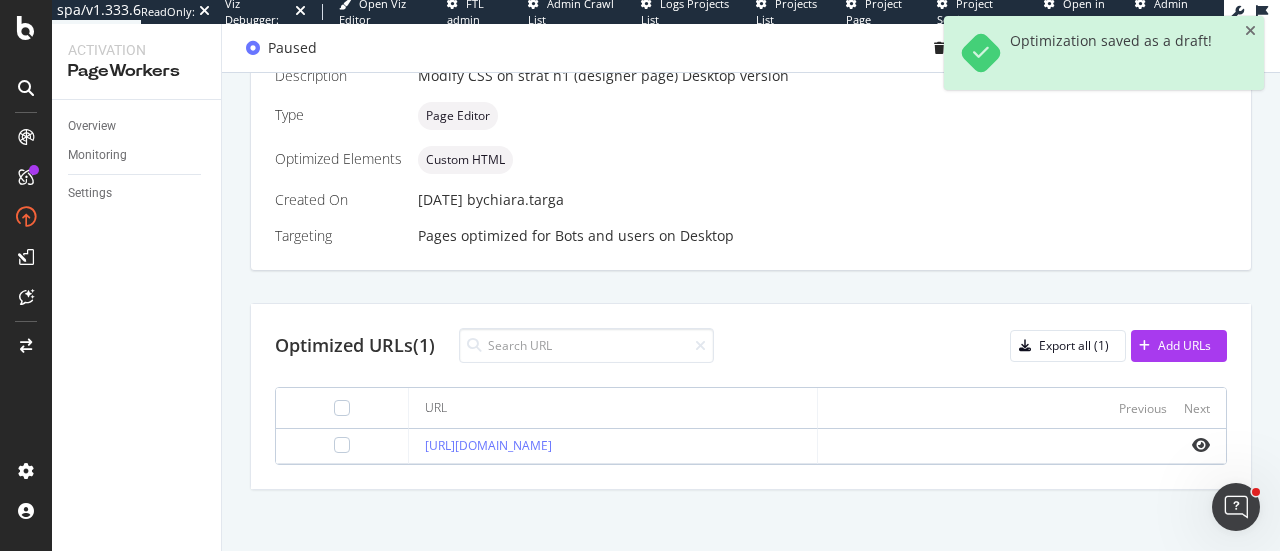 scroll, scrollTop: 638, scrollLeft: 0, axis: vertical 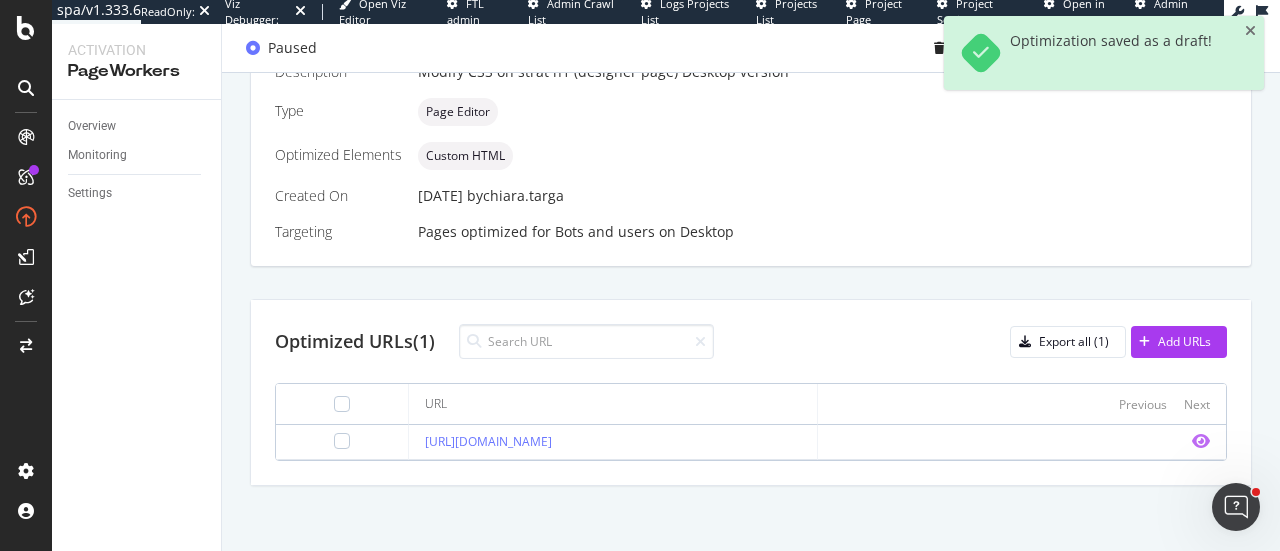 click at bounding box center (1201, 441) 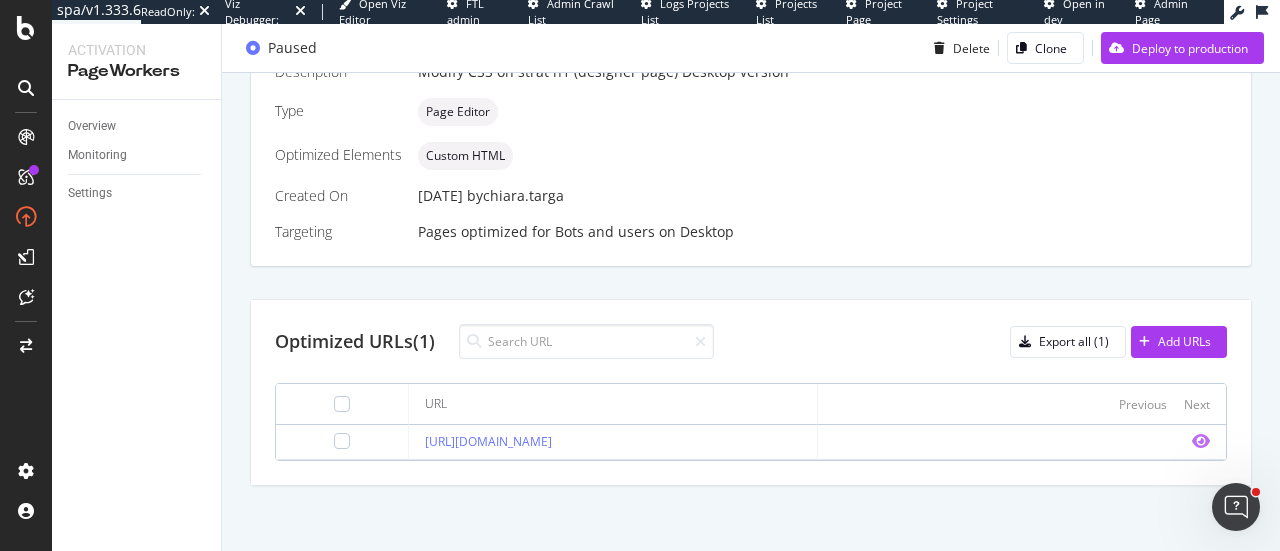 click at bounding box center [1201, 441] 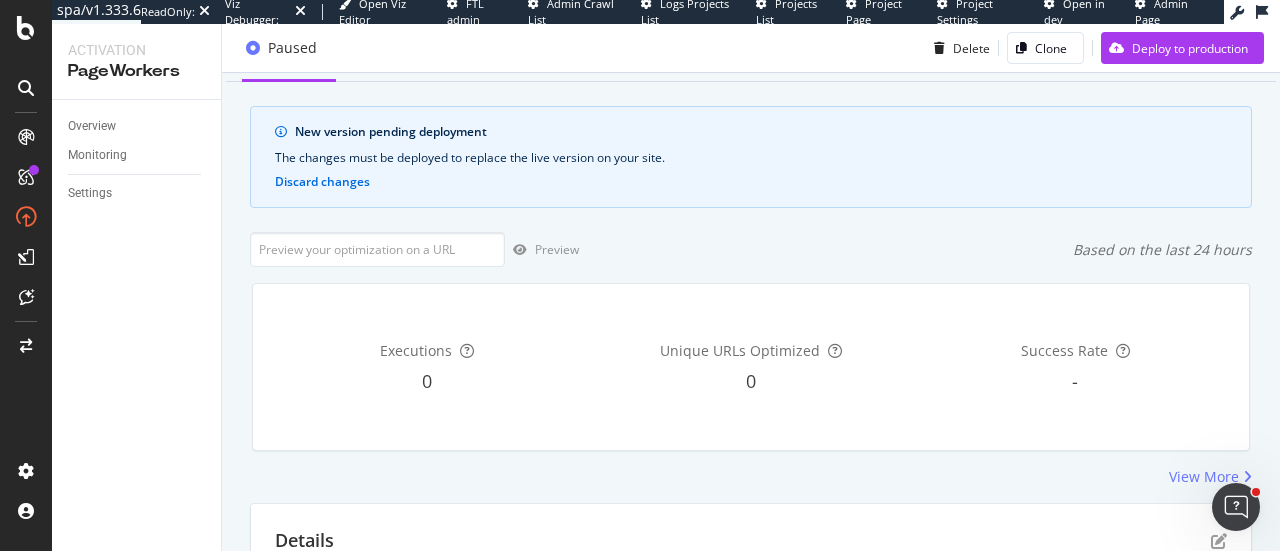 scroll, scrollTop: 0, scrollLeft: 0, axis: both 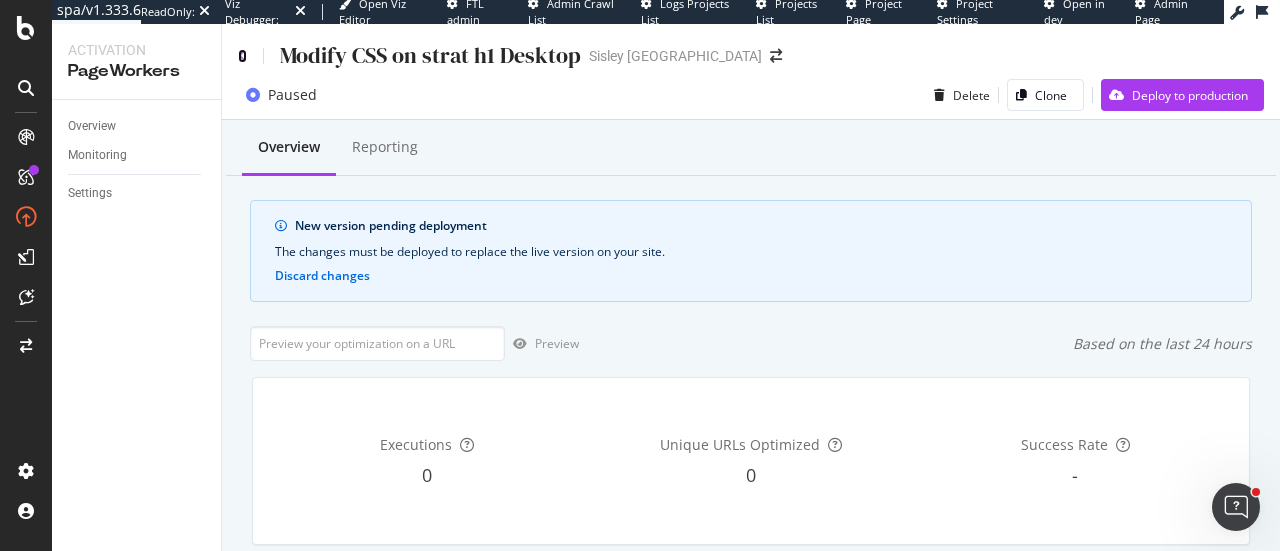 click at bounding box center [242, 56] 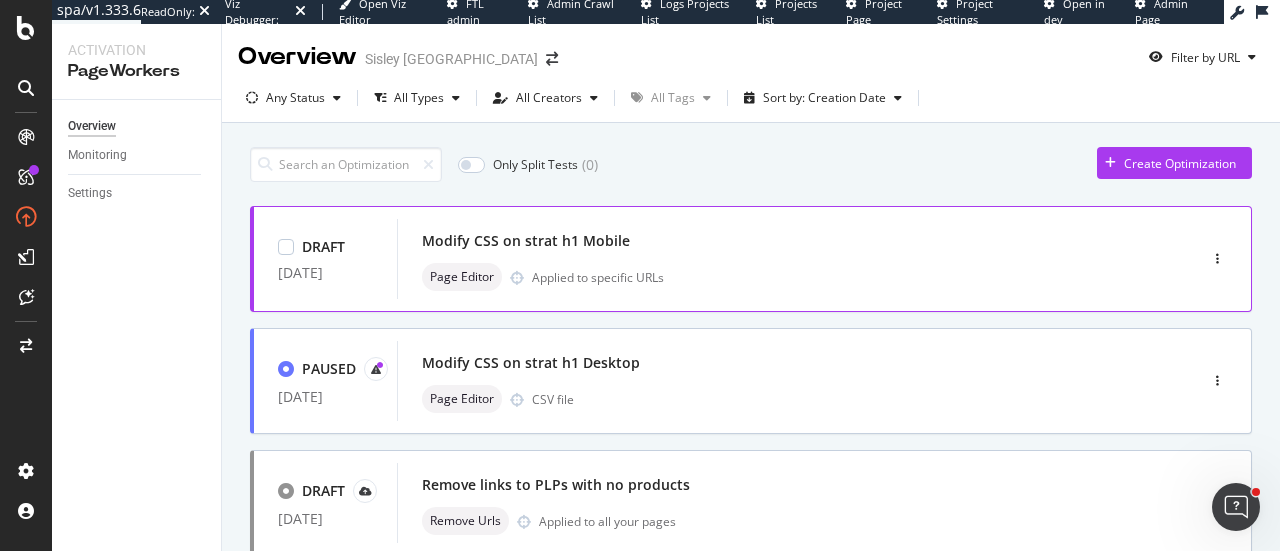 click on "Modify CSS on strat h1 Mobile Page Editor Applied to specific URLs" at bounding box center [767, 259] 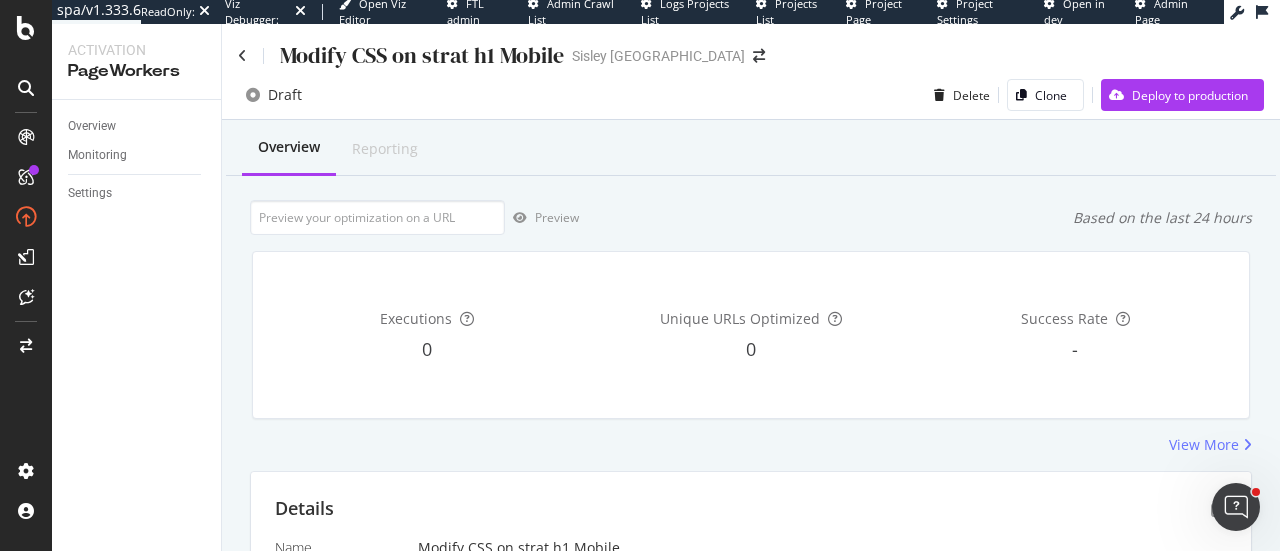 scroll, scrollTop: 531, scrollLeft: 0, axis: vertical 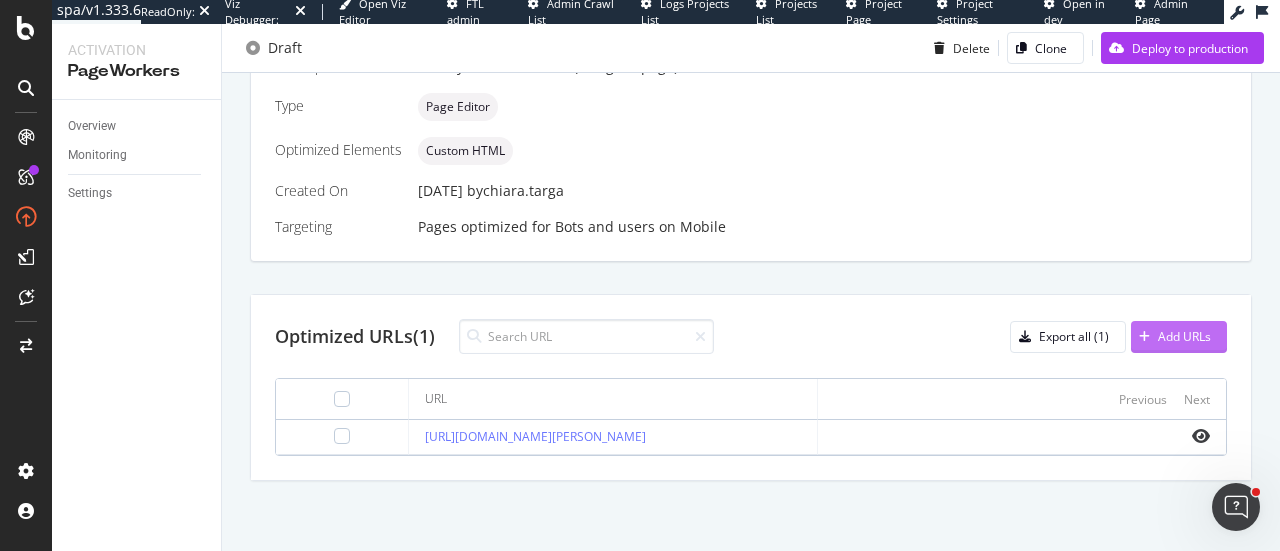 click on "Add URLs" at bounding box center (1184, 336) 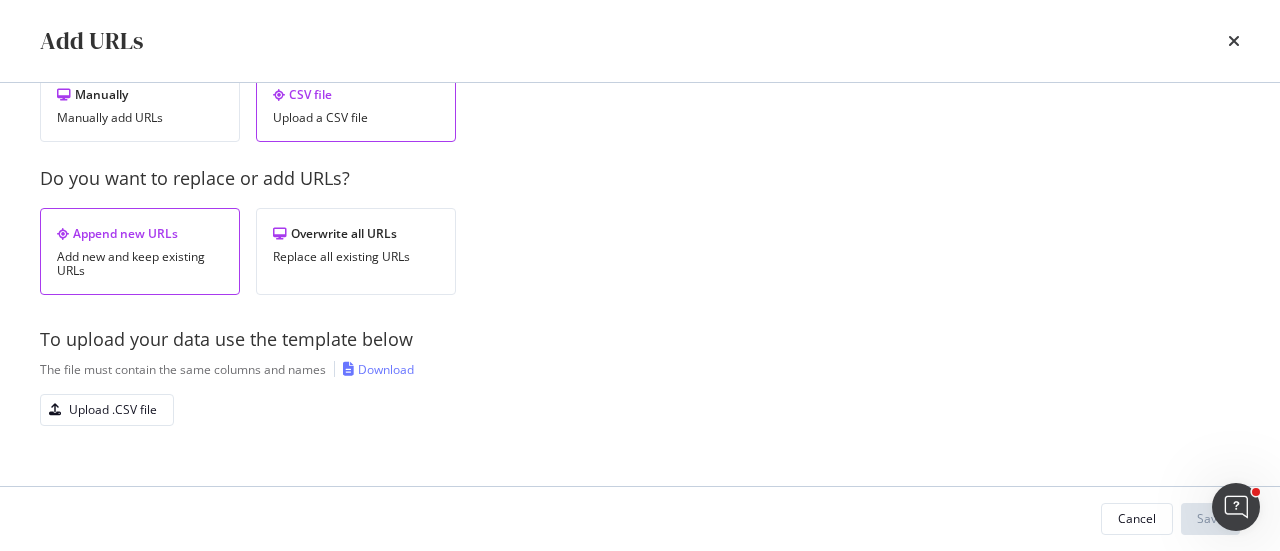 scroll, scrollTop: 99, scrollLeft: 0, axis: vertical 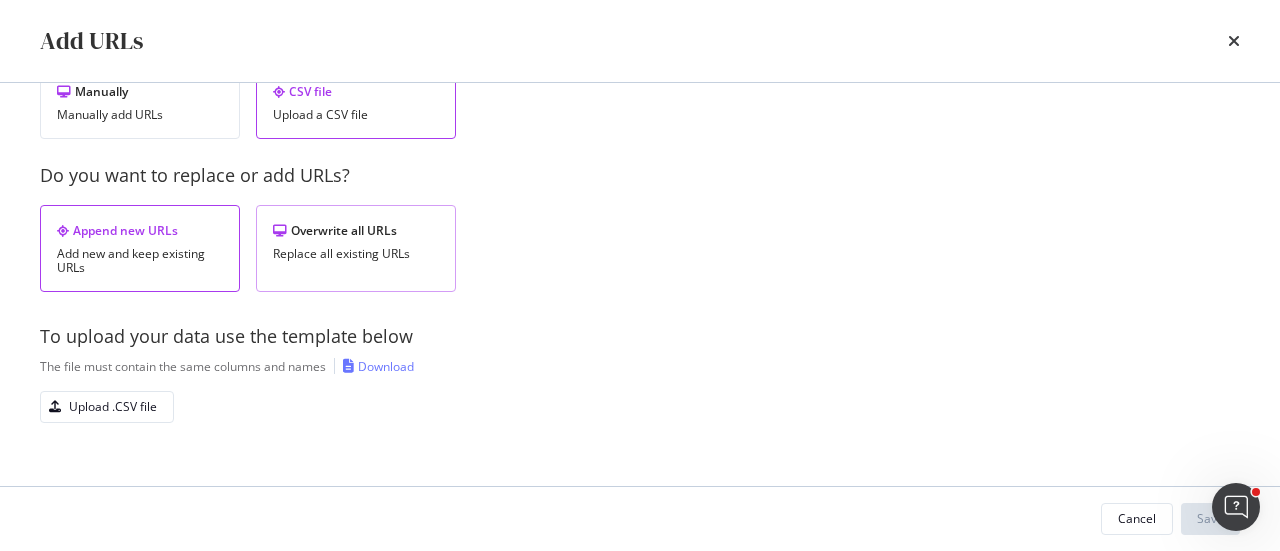 click on "Overwrite all URLs Replace all existing URLs" at bounding box center (356, 248) 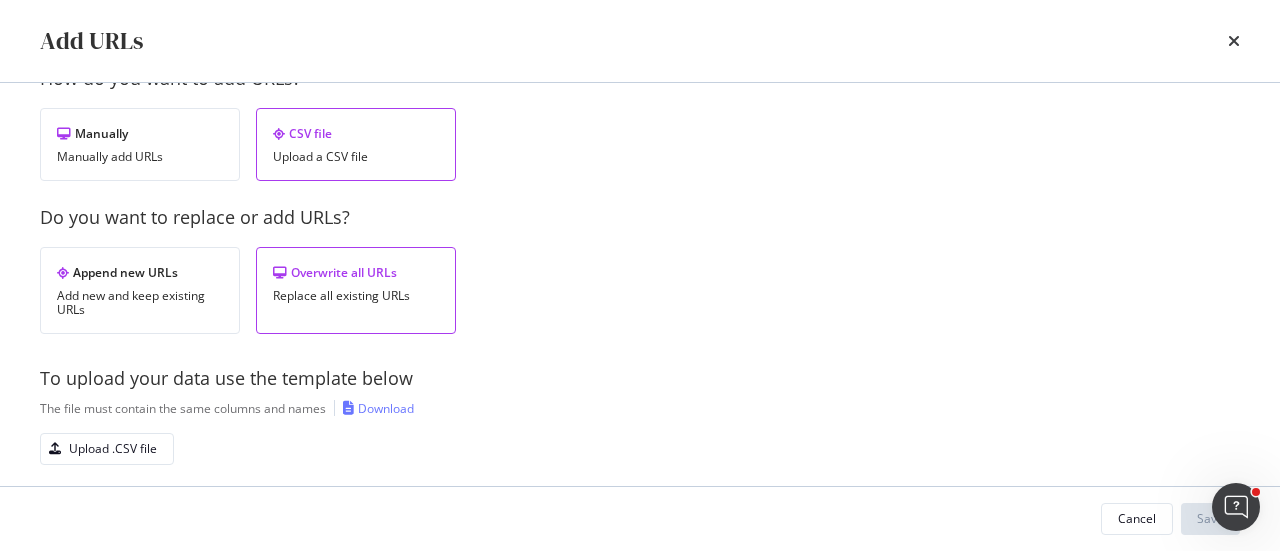 scroll, scrollTop: 55, scrollLeft: 0, axis: vertical 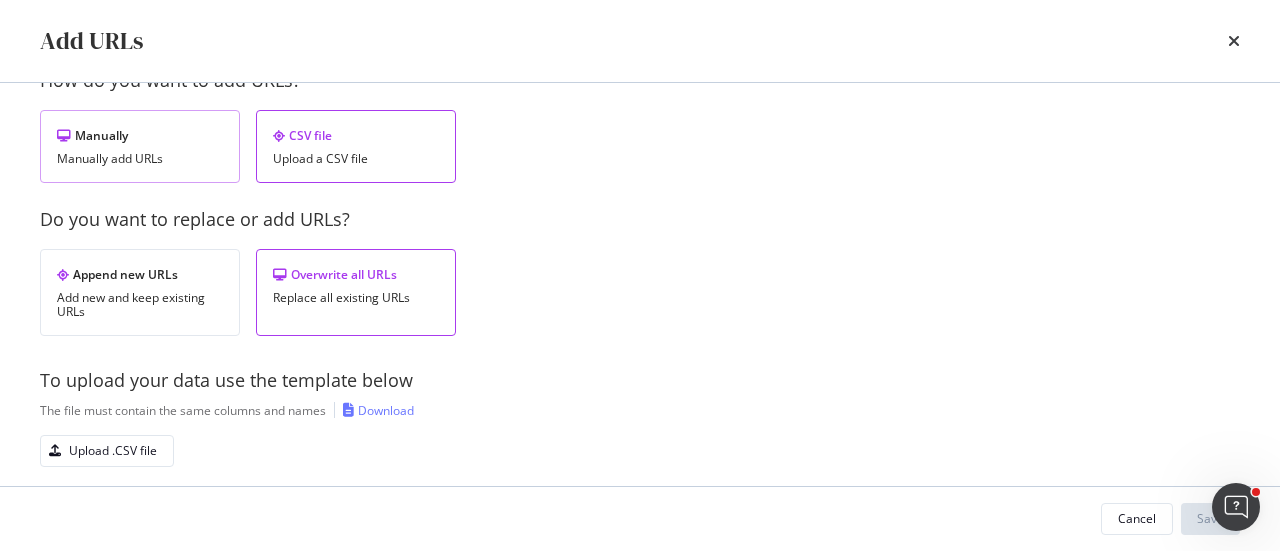 click on "Manually" at bounding box center (140, 135) 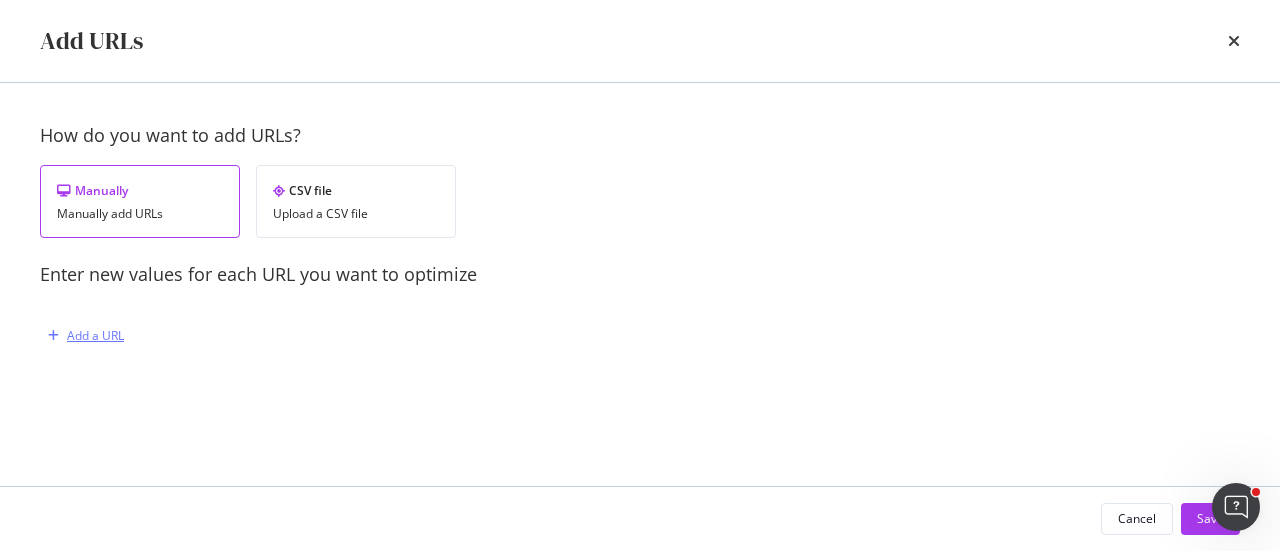 click on "Add a URL" at bounding box center [82, 336] 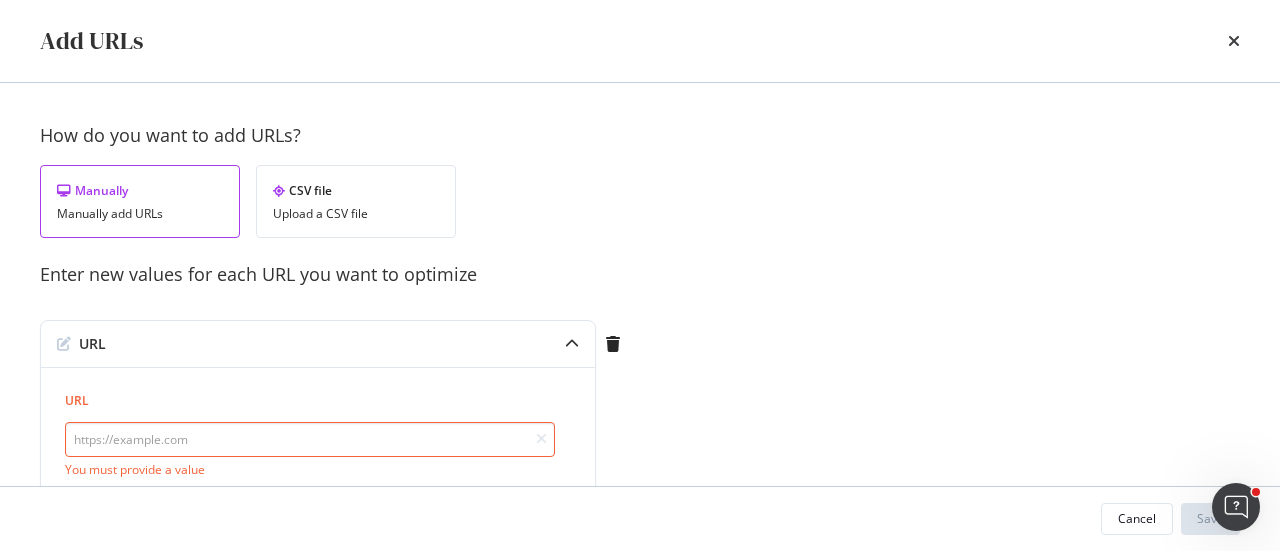 type 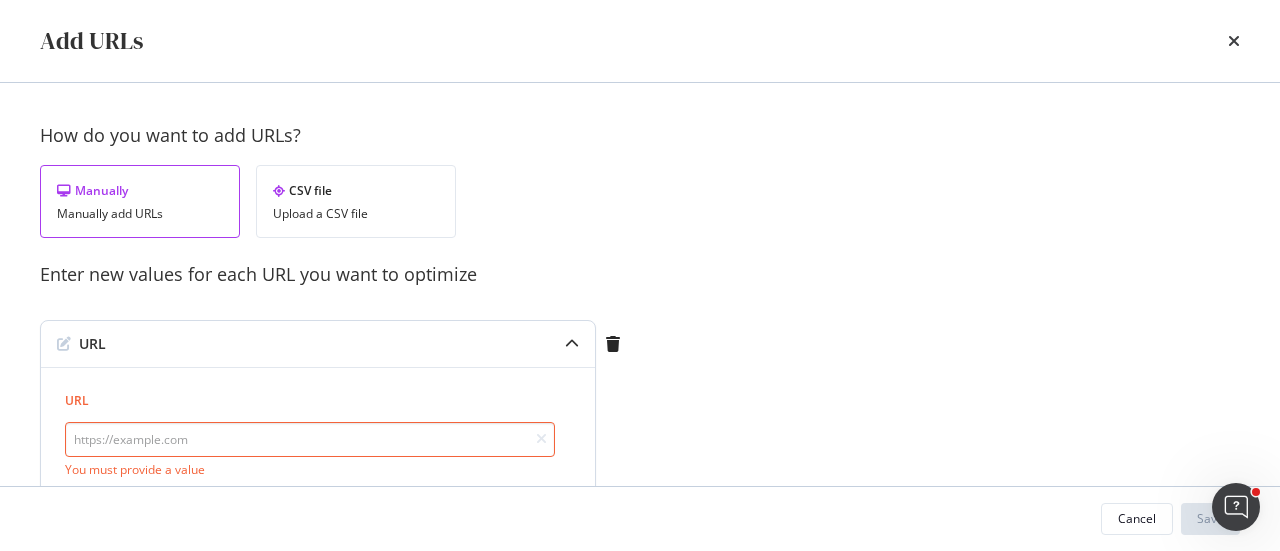 click at bounding box center [310, 439] 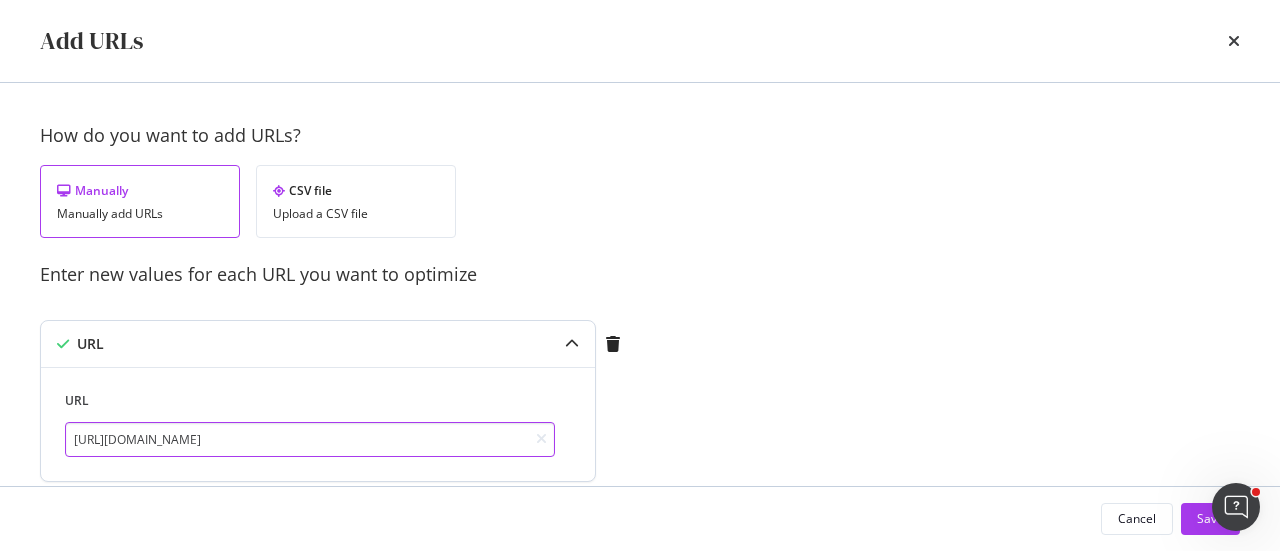 scroll, scrollTop: 72, scrollLeft: 0, axis: vertical 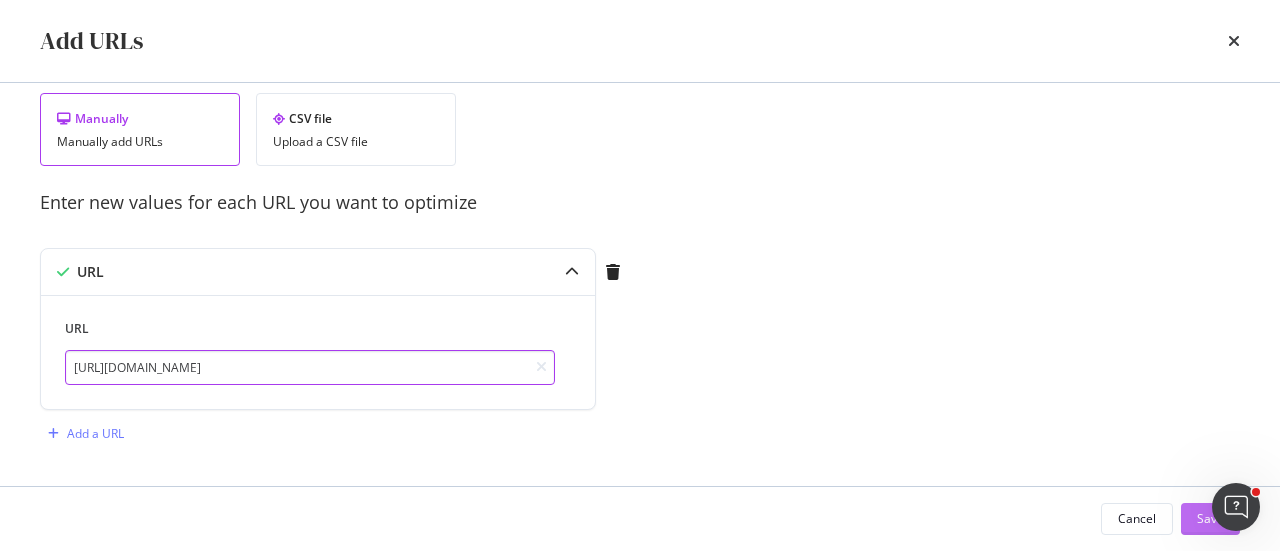 type on "https://www.sisley-paris.com/fr-FR/les-hommes/049.html" 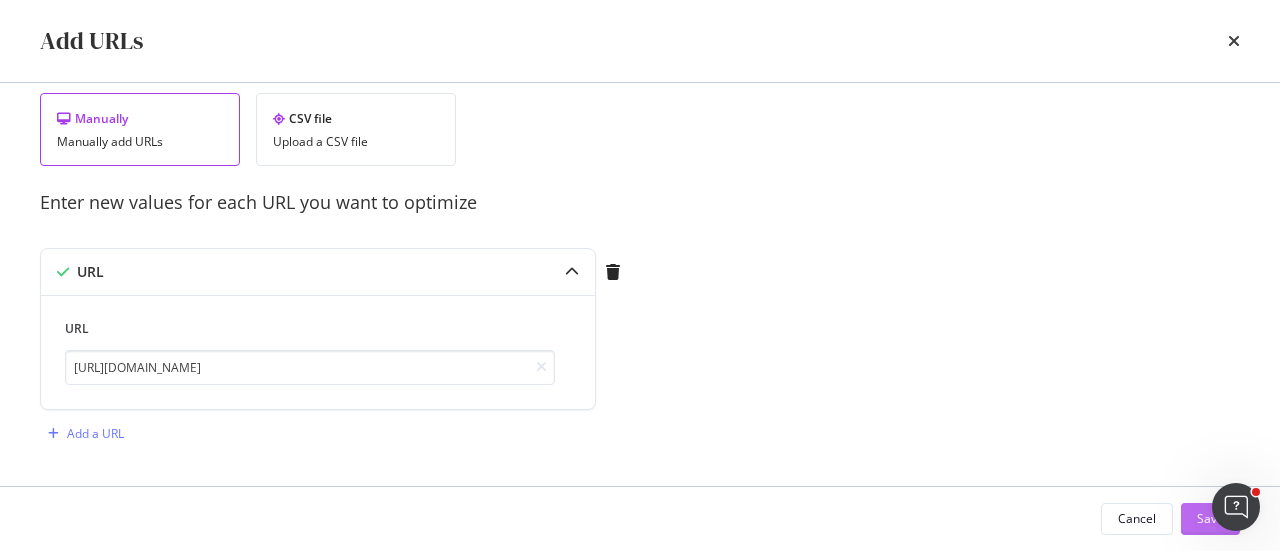 click on "Save" at bounding box center (1210, 518) 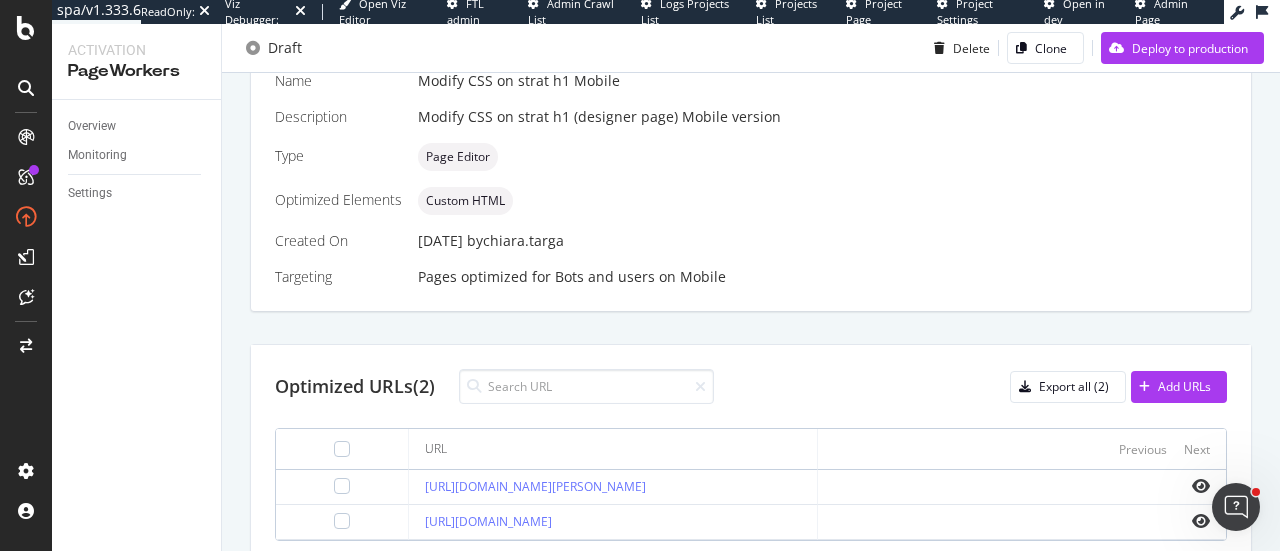 scroll, scrollTop: 566, scrollLeft: 0, axis: vertical 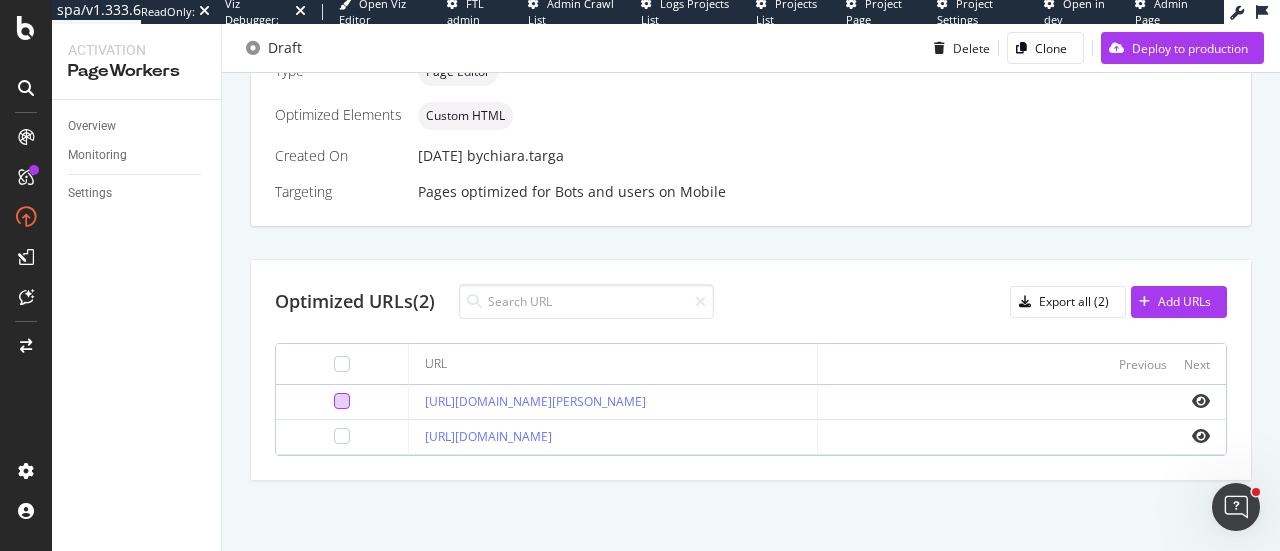 click at bounding box center [342, 401] 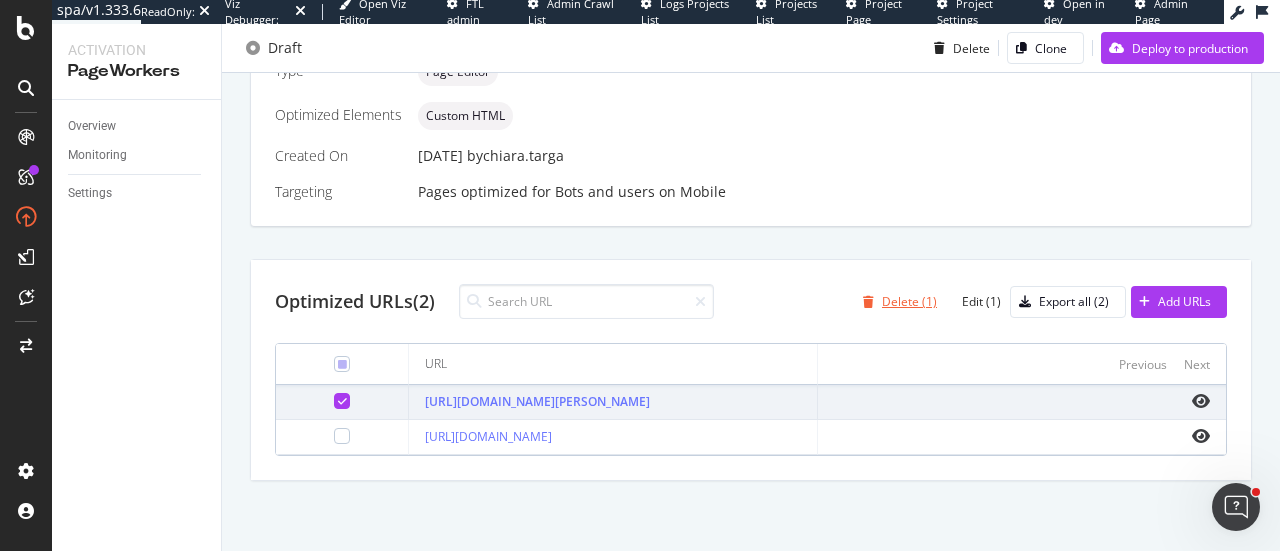 click on "Delete (1)" at bounding box center [909, 301] 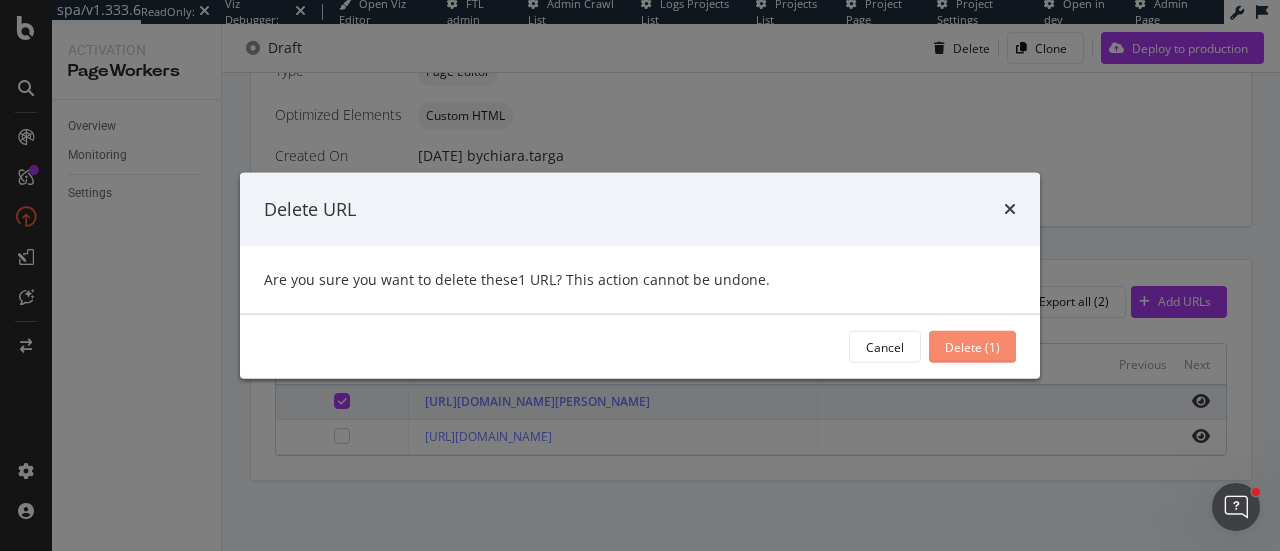 click on "Delete (1)" at bounding box center (972, 346) 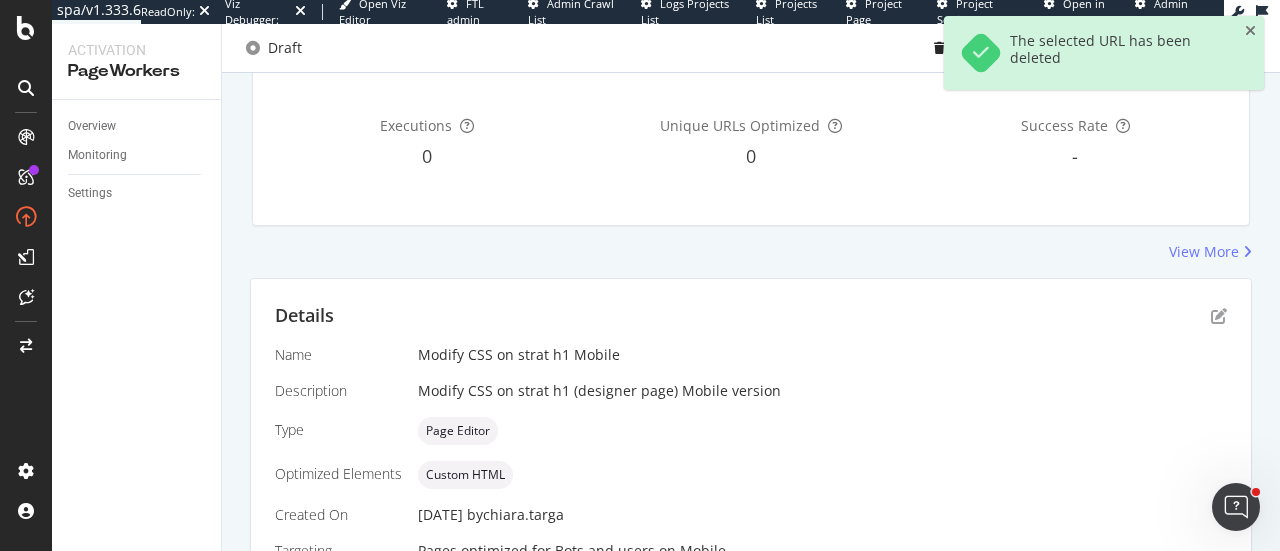 scroll, scrollTop: 192, scrollLeft: 0, axis: vertical 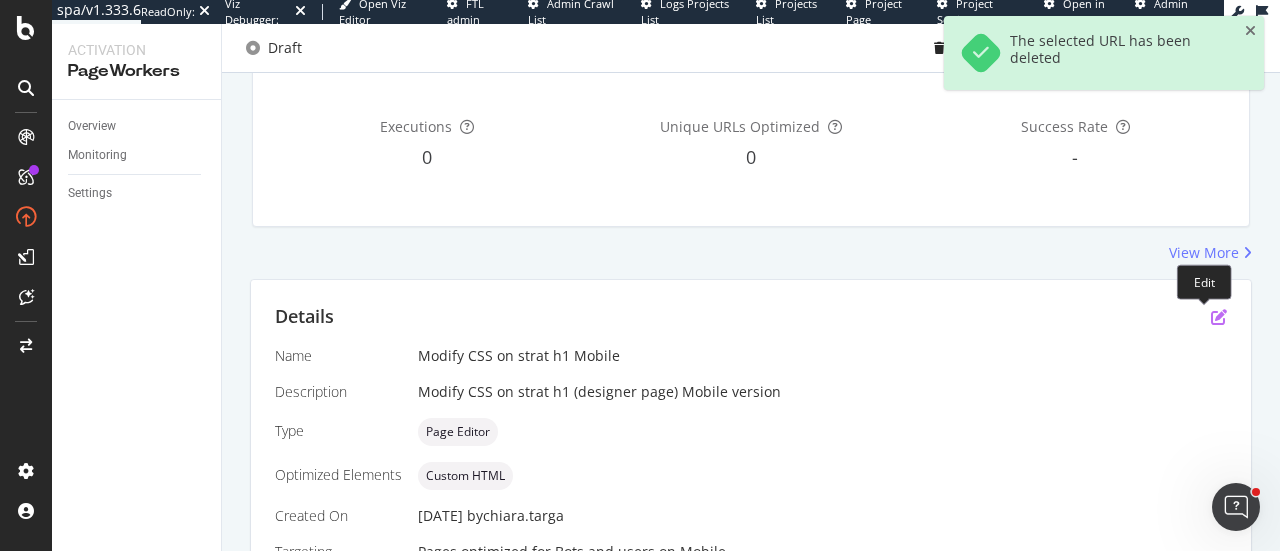 click at bounding box center [1219, 317] 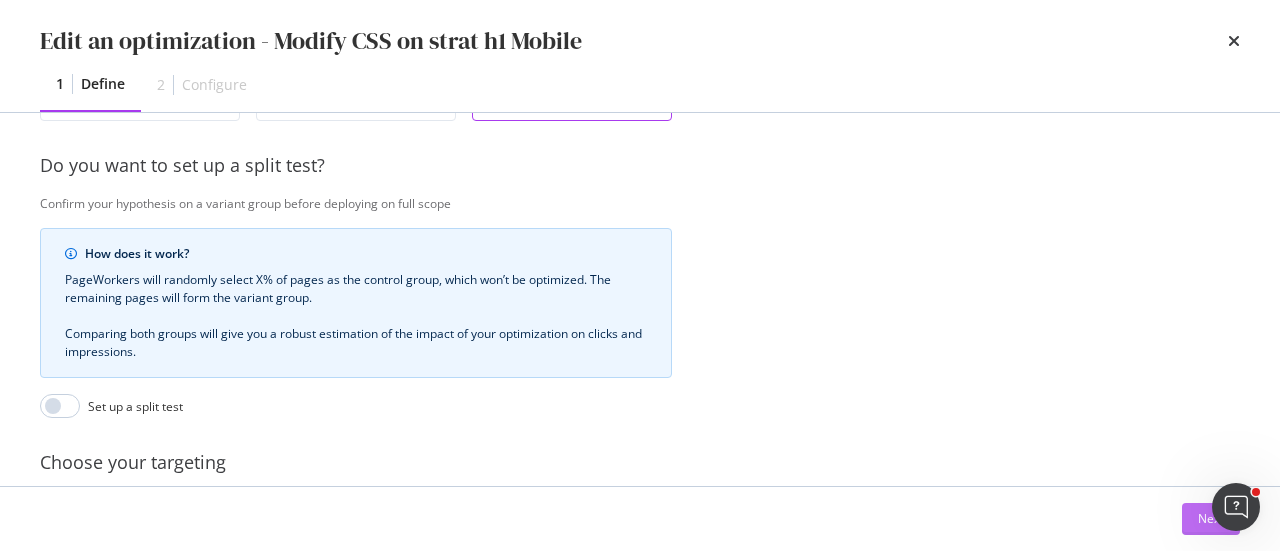click on "Next" at bounding box center (1211, 519) 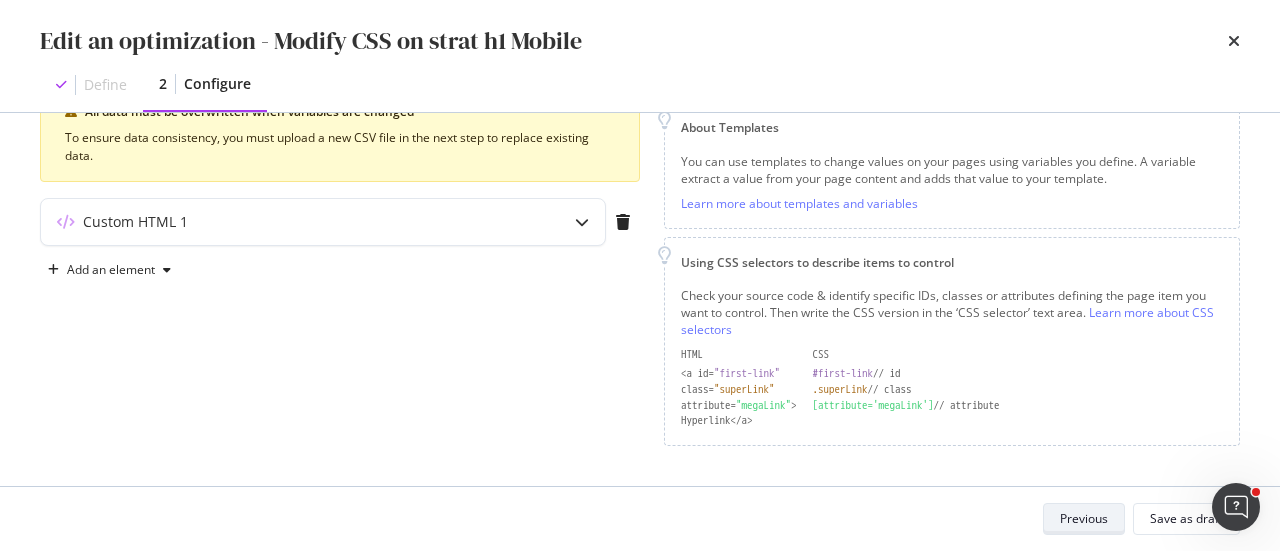 scroll, scrollTop: 272, scrollLeft: 0, axis: vertical 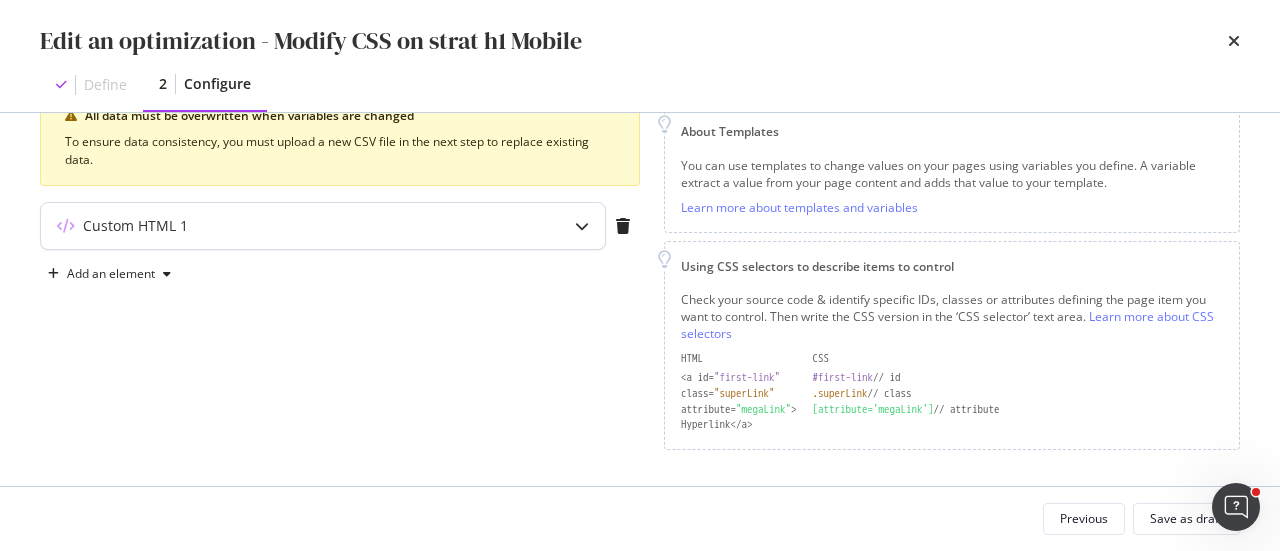 click at bounding box center (582, 226) 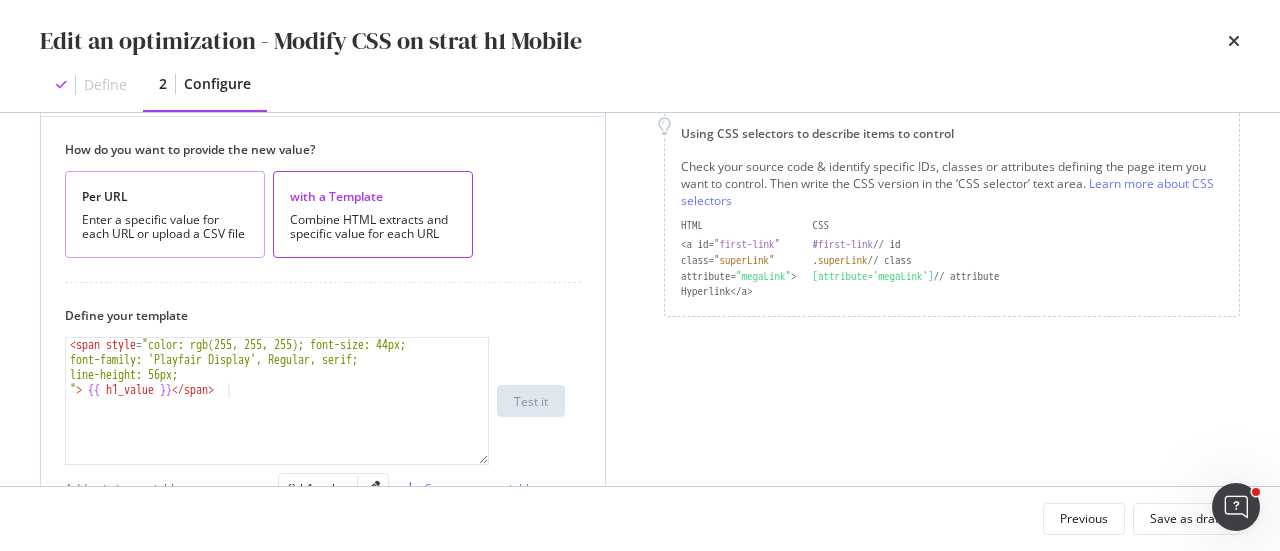 scroll, scrollTop: 428, scrollLeft: 0, axis: vertical 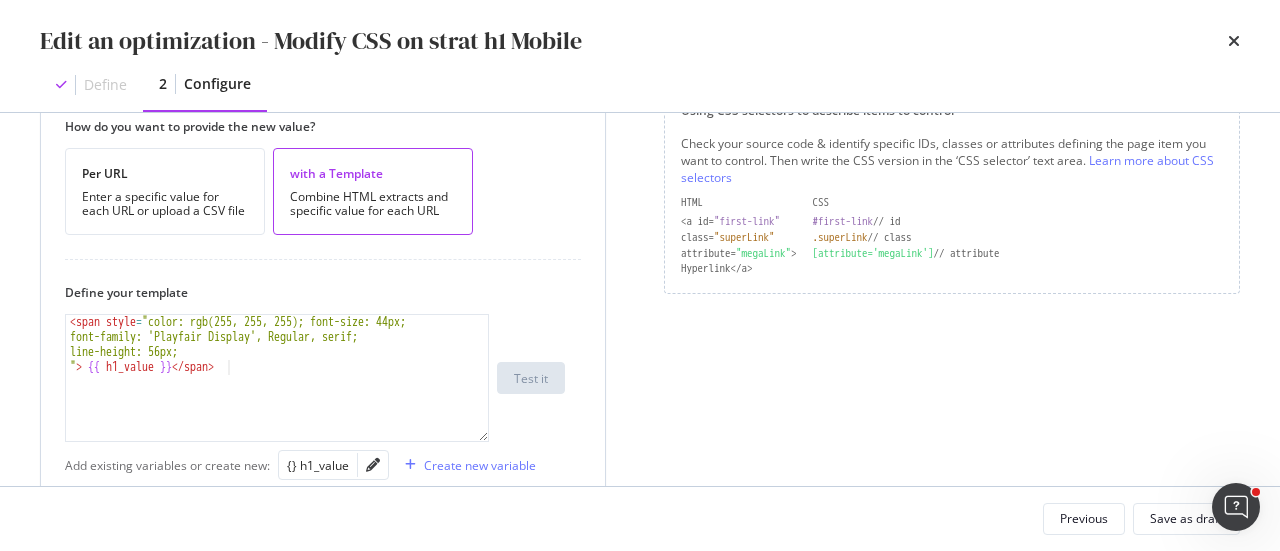 click on "< span   style = "color: rgb(255, 255, 255); font-size: 44px;   font-family: 'Playfair Display', Regular, serif;   line-height: 56px; " >   {{   h1_value   }} </ span >" at bounding box center (278, 393) 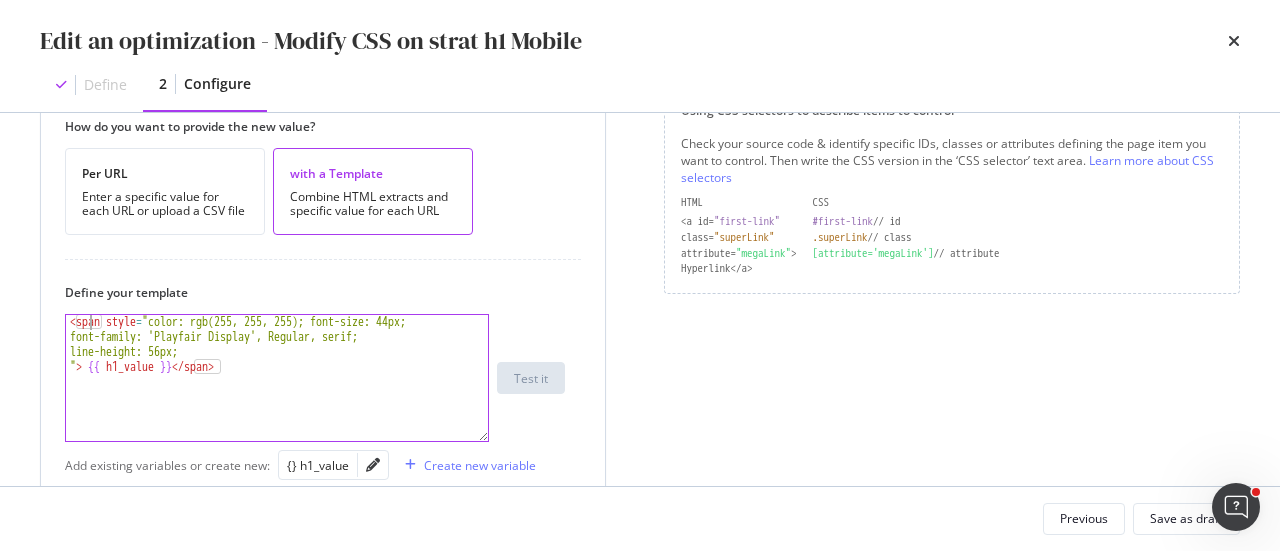 click on "< span   style = "color: rgb(255, 255, 255); font-size: 44px;   font-family: 'Playfair Display', Regular, serif;   line-height: 56px; " >   {{   h1_value   }} </ span >" at bounding box center (278, 393) 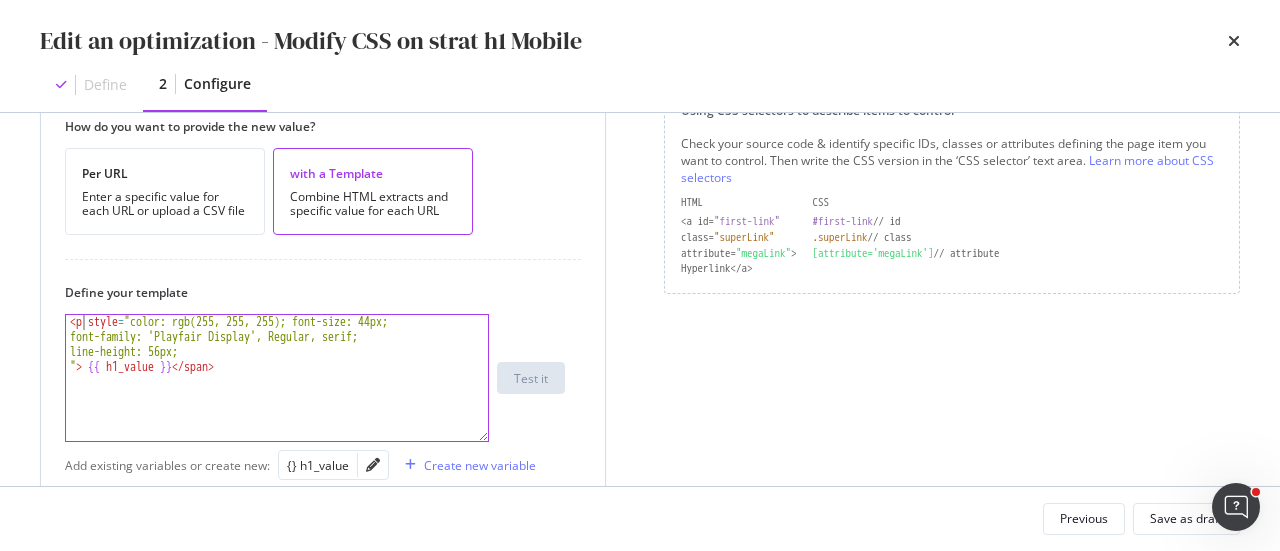 scroll, scrollTop: 0, scrollLeft: 0, axis: both 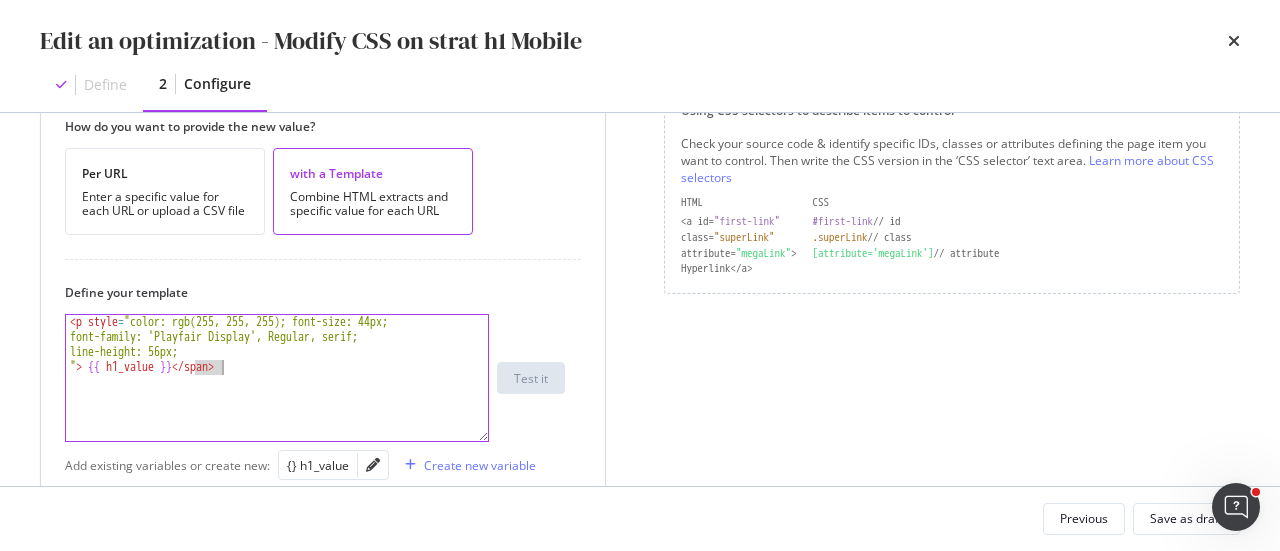 click on "< p   style = "color: rgb(255, 255, 255); font-size: 44px;   font-family: 'Playfair Display', Regular, serif;   line-height: 56px; " >   {{   h1_value   }} </ span >" at bounding box center (278, 393) 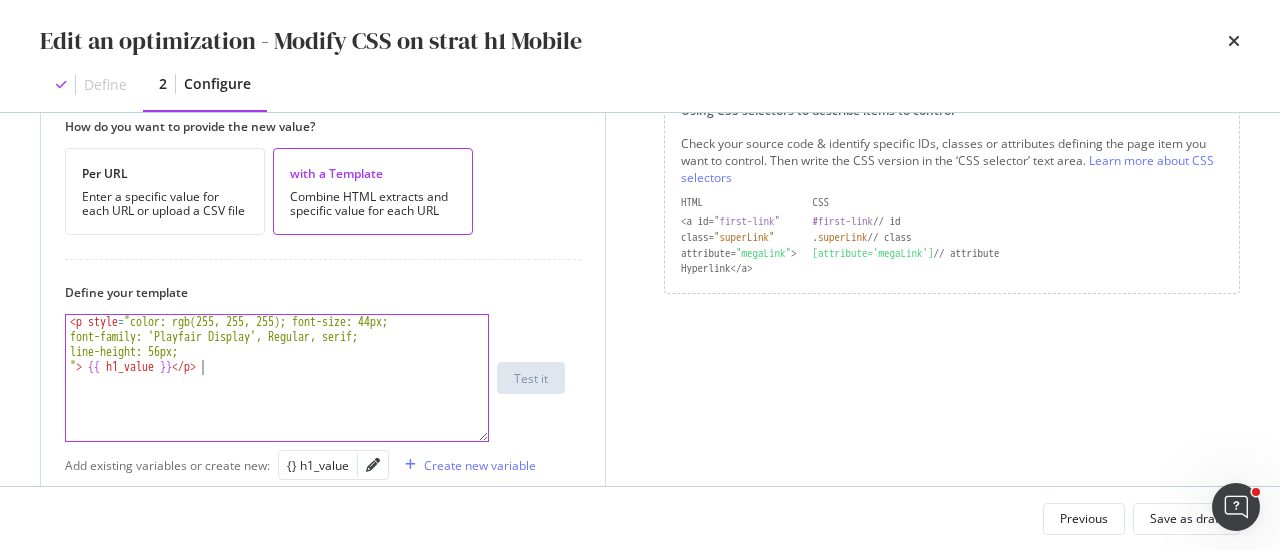 scroll, scrollTop: 0, scrollLeft: 10, axis: horizontal 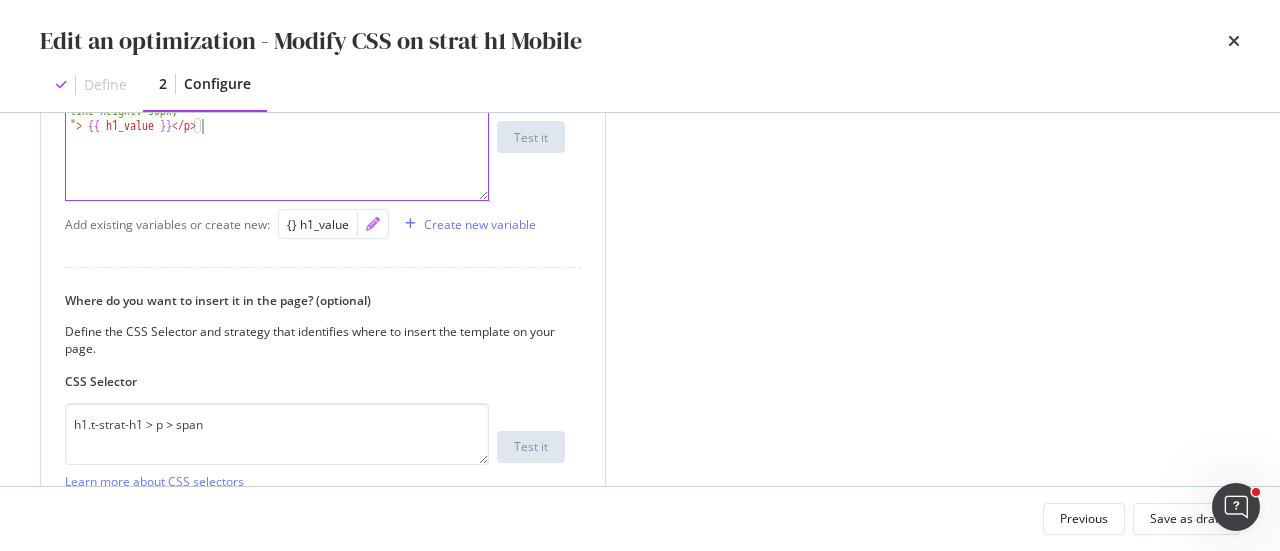 type on ""> {{ h1_value }}</p>" 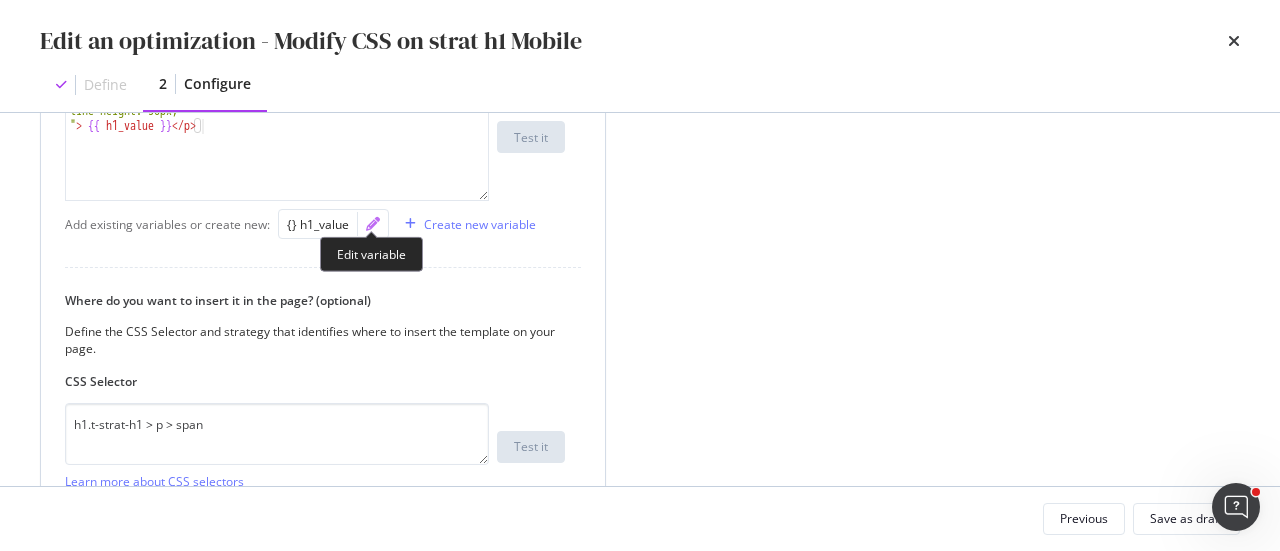 click at bounding box center [373, 224] 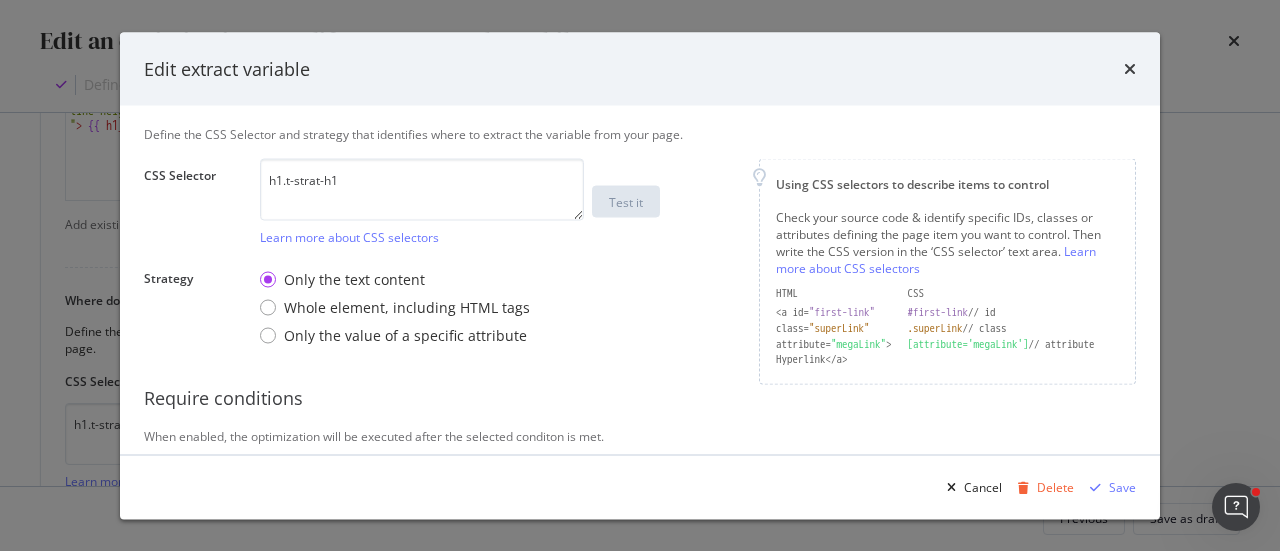 scroll, scrollTop: 524, scrollLeft: 0, axis: vertical 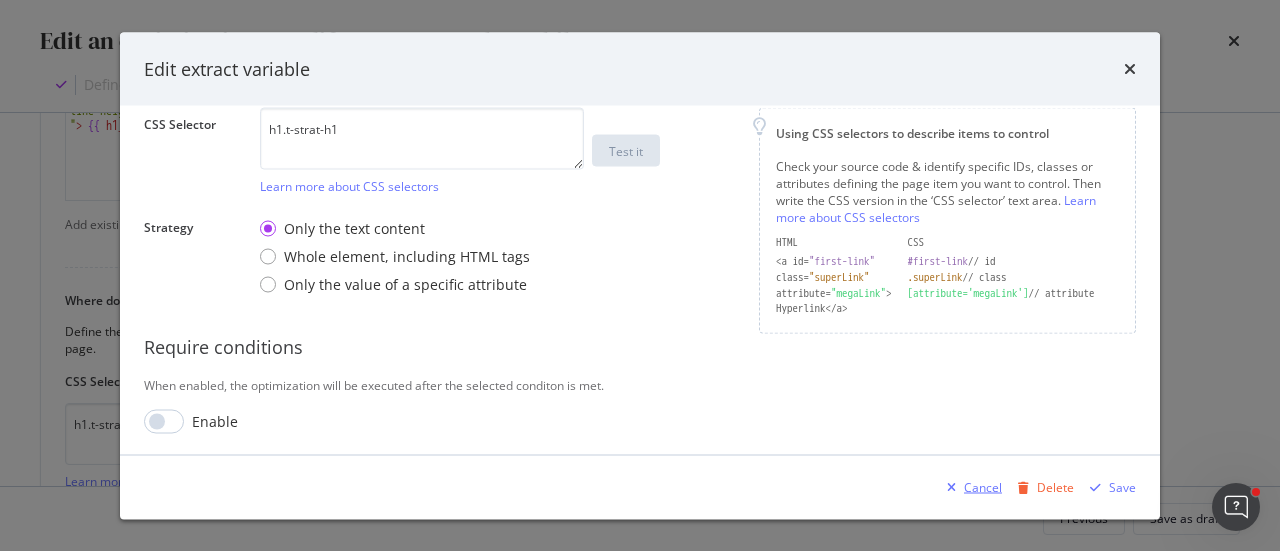 click on "Cancel" at bounding box center (983, 486) 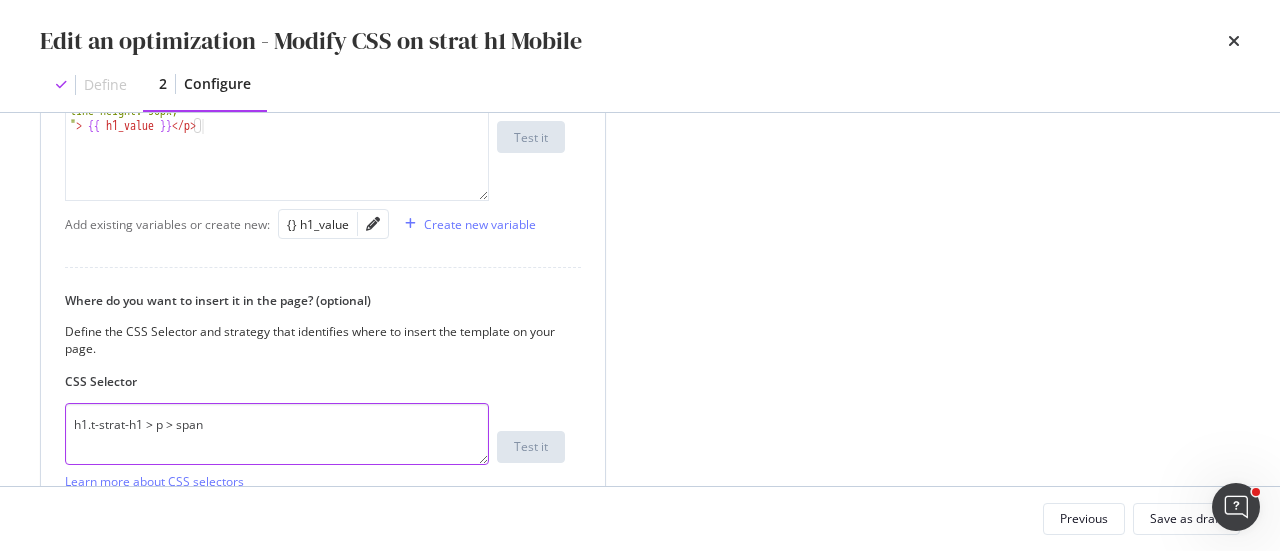 click on "h1.t-strat-h1 > p > span" at bounding box center (277, 434) 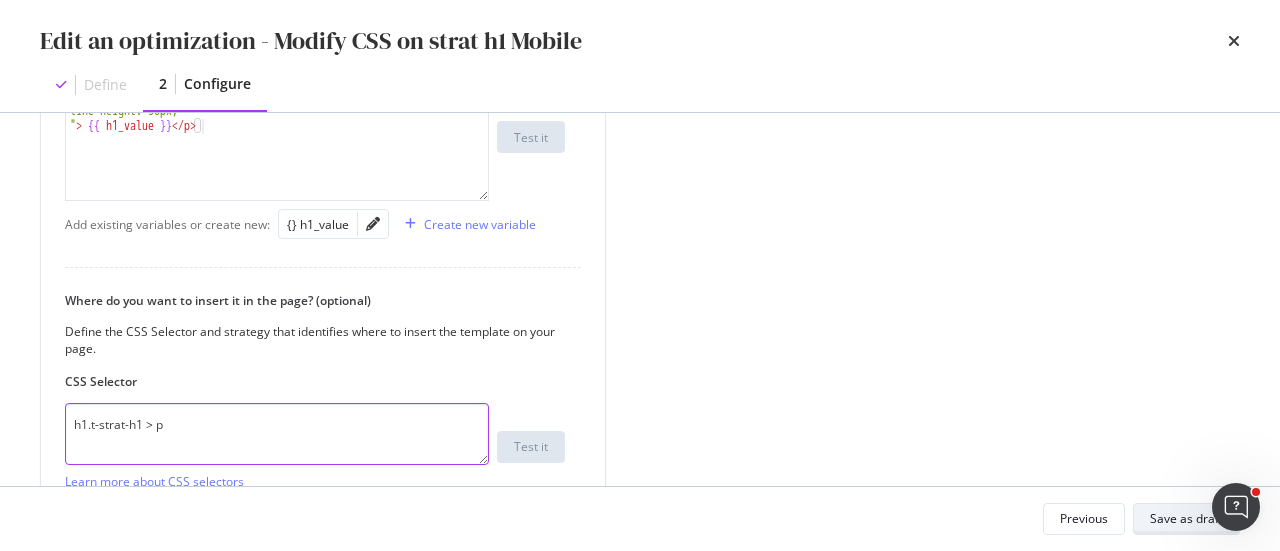 type on "h1.t-strat-h1 > p" 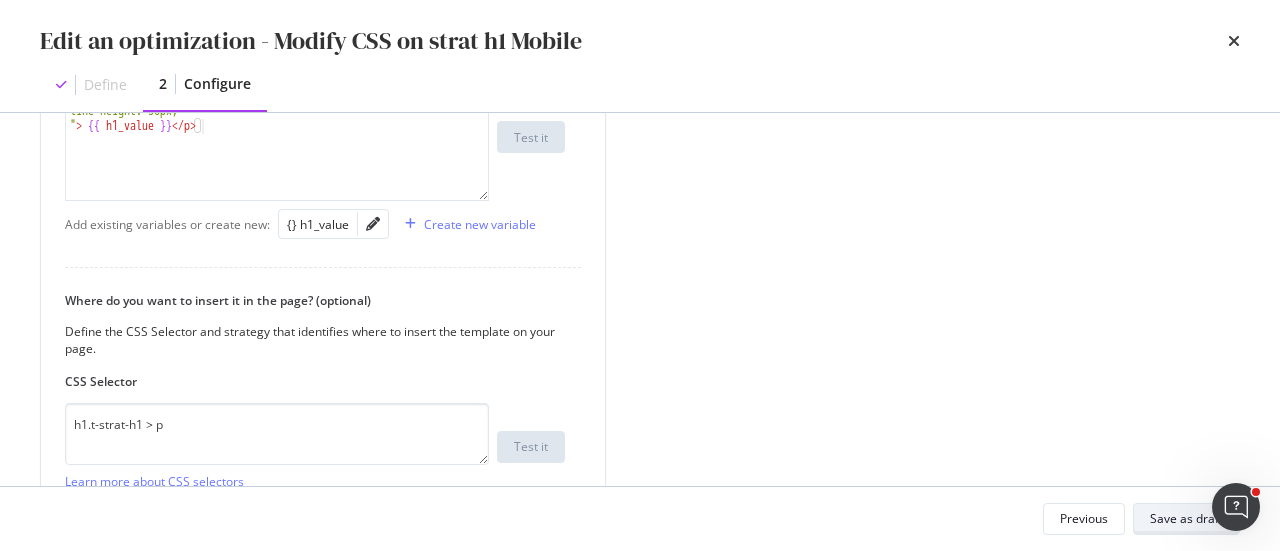 click on "Save as draft" at bounding box center (1186, 518) 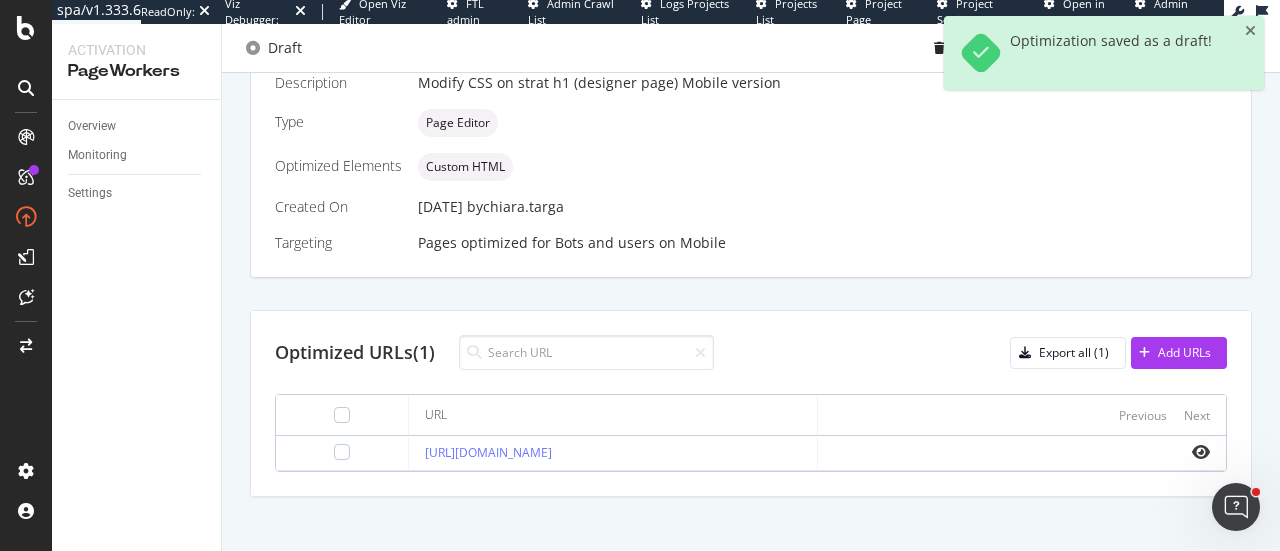 scroll, scrollTop: 507, scrollLeft: 0, axis: vertical 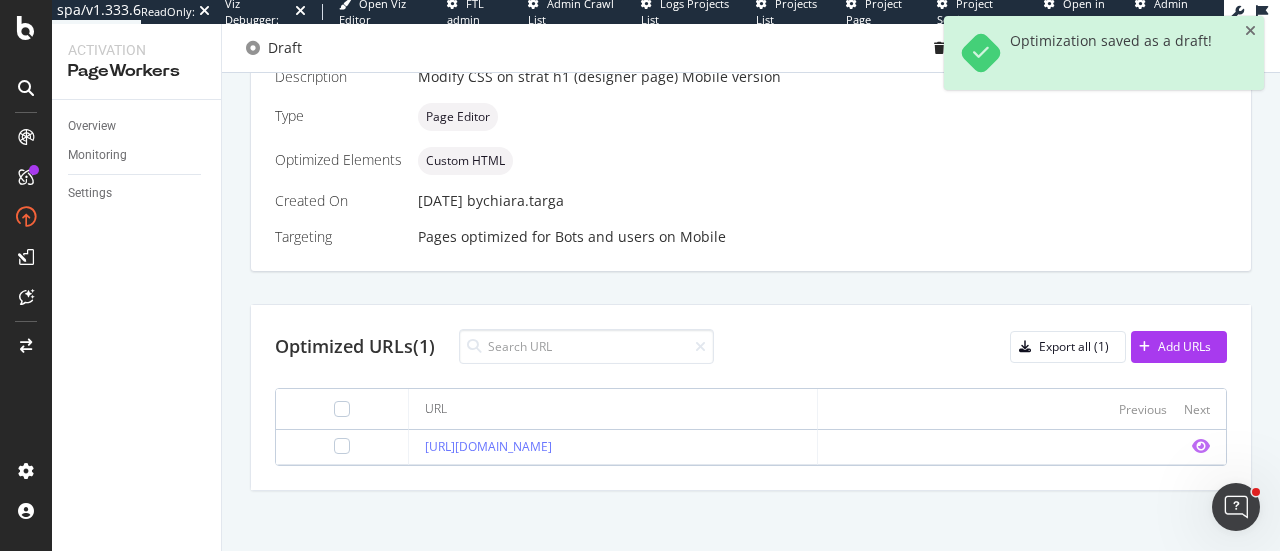 click at bounding box center (1201, 446) 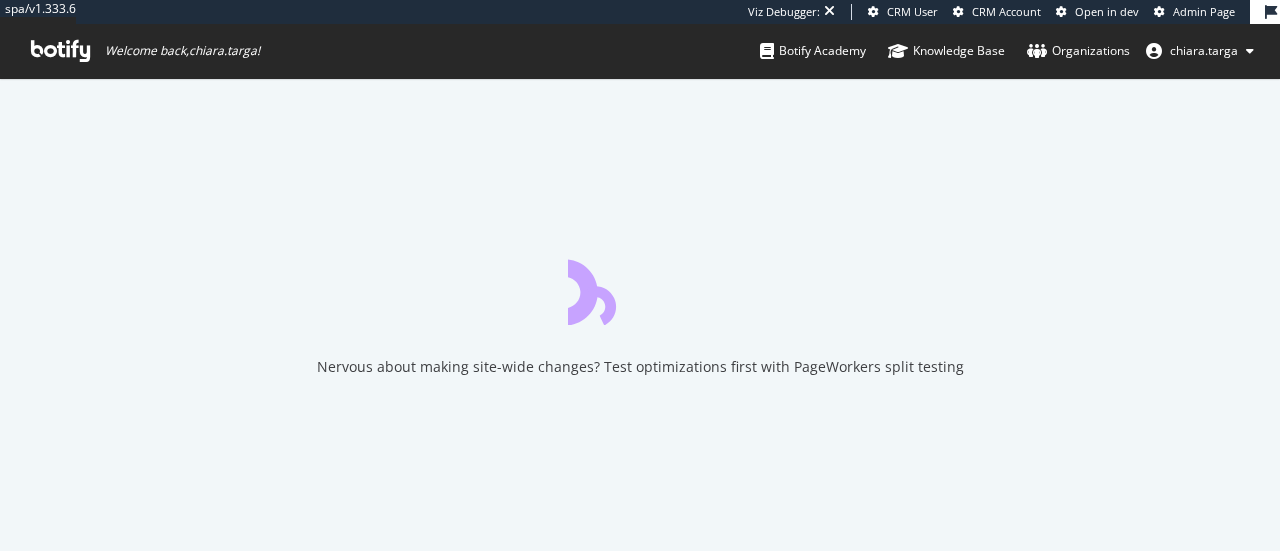scroll, scrollTop: 0, scrollLeft: 0, axis: both 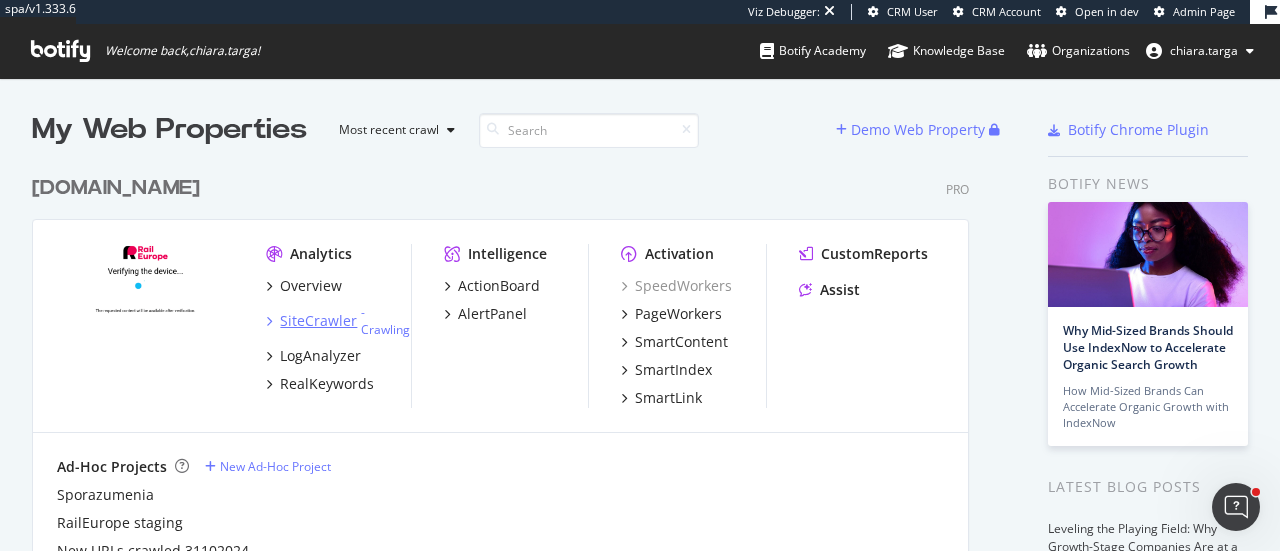 click on "SiteCrawler" at bounding box center [318, 321] 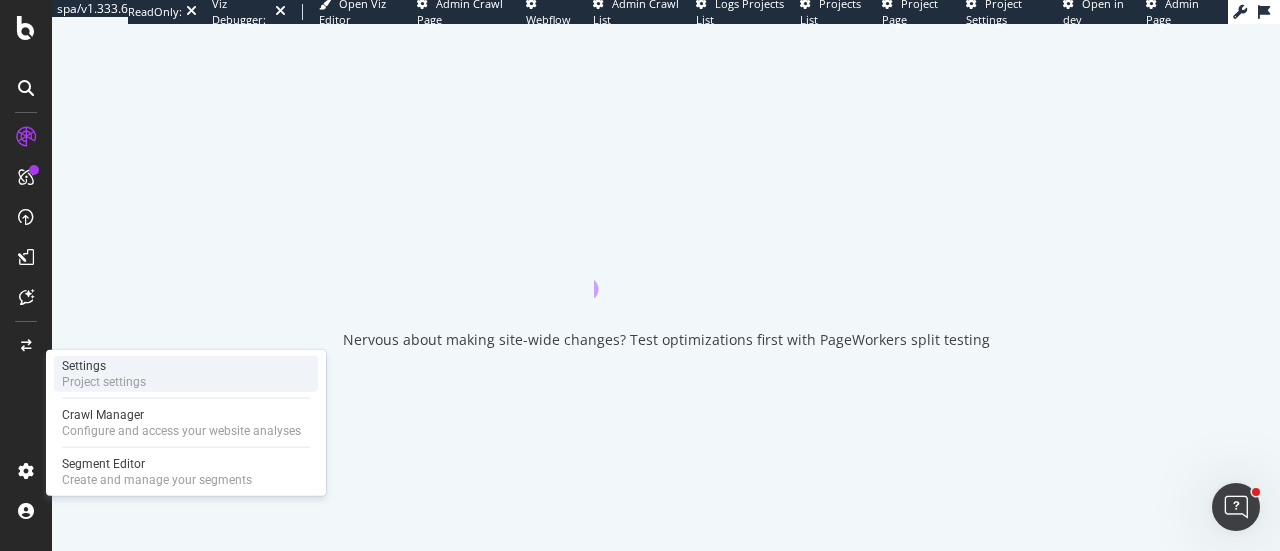 click on "Project settings" at bounding box center [104, 382] 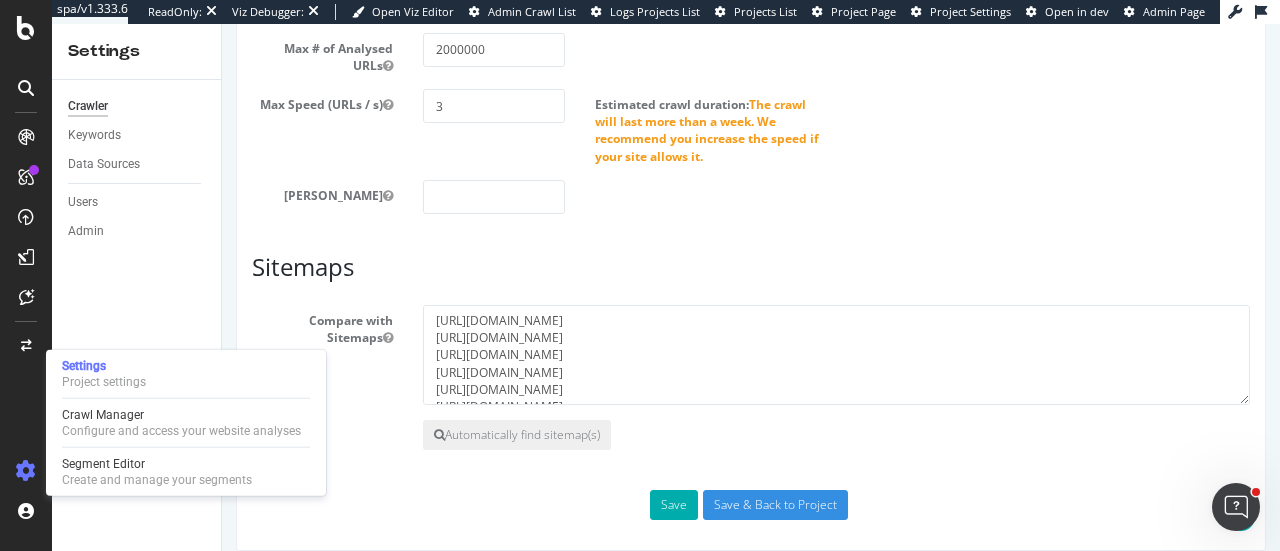 scroll, scrollTop: 1348, scrollLeft: 0, axis: vertical 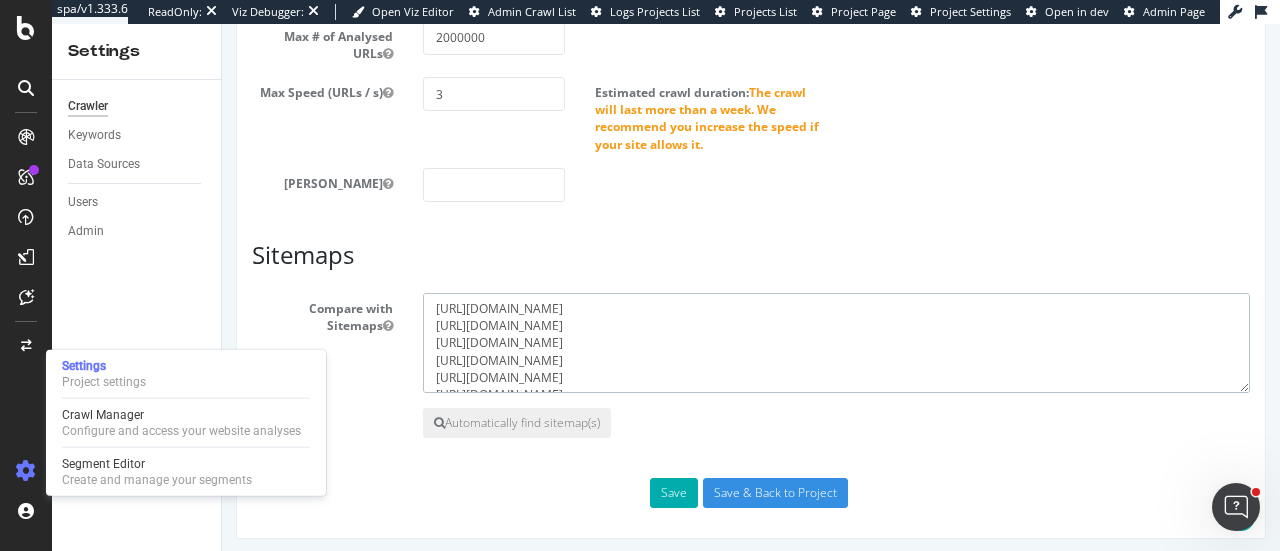 click on "https://sitemaps.statics.raileurope.com/en-au_sitemap_index.xml.gz
https://sitemaps.statics.raileurope.com/es_sitemap_index.xml.gz
https://sitemaps.statics.raileurope.com/en-ca_sitemap_index.xml.gz
https://sitemaps.statics.raileurope.com/en_sitemap_index.xml.gz
https://sitemaps.statics.raileurope.com/de_sitemap_index.xml.gz
https://sitemaps.statics.raileurope.com/pt_sitemap_index.xml.gz
https://sitemaps.statics.raileurope.com/fr-ca_sitemap_index.xml.gz
https://sitemaps.statics.raileurope.com/en-gb_sitemap_index.xml.gz
https://sitemaps.statics.raileurope.com/fr_sitemap_index.xml.gz
https://sitemaps.statics.raileurope.com/pt-br_sitemap_index.xml.gz
https://sitemaps.statics.raileurope.com/it_sitemap_index.xml.gz
https://sitemaps.statics.raileurope.com/en-us_sitemap_index.xml.gz" at bounding box center (836, 343) 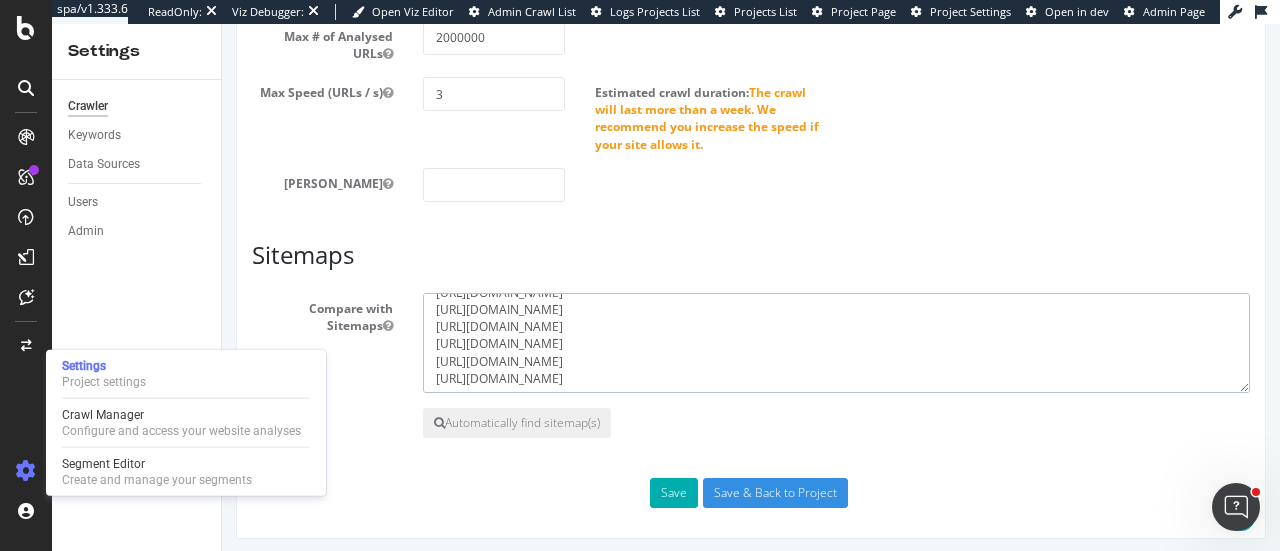 click on "https://sitemaps.statics.raileurope.com/en-au_sitemap_index.xml.gz
https://sitemaps.statics.raileurope.com/es_sitemap_index.xml.gz
https://sitemaps.statics.raileurope.com/en-ca_sitemap_index.xml.gz
https://sitemaps.statics.raileurope.com/en_sitemap_index.xml.gz
https://sitemaps.statics.raileurope.com/de_sitemap_index.xml.gz
https://sitemaps.statics.raileurope.com/pt_sitemap_index.xml.gz
https://sitemaps.statics.raileurope.com/fr-ca_sitemap_index.xml.gz
https://sitemaps.statics.raileurope.com/en-gb_sitemap_index.xml.gz
https://sitemaps.statics.raileurope.com/fr_sitemap_index.xml.gz
https://sitemaps.statics.raileurope.com/pt-br_sitemap_index.xml.gz
https://sitemaps.statics.raileurope.com/it_sitemap_index.xml.gz
https://sitemaps.statics.raileurope.com/en-us_sitemap_index.xml.gz" at bounding box center [836, 343] 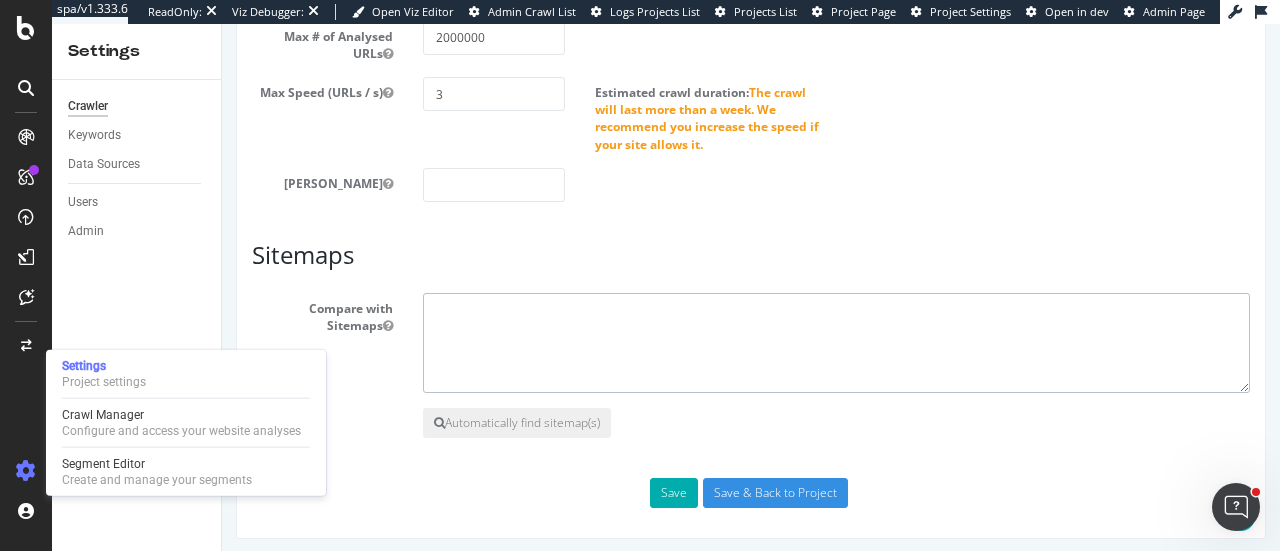 scroll, scrollTop: 0, scrollLeft: 0, axis: both 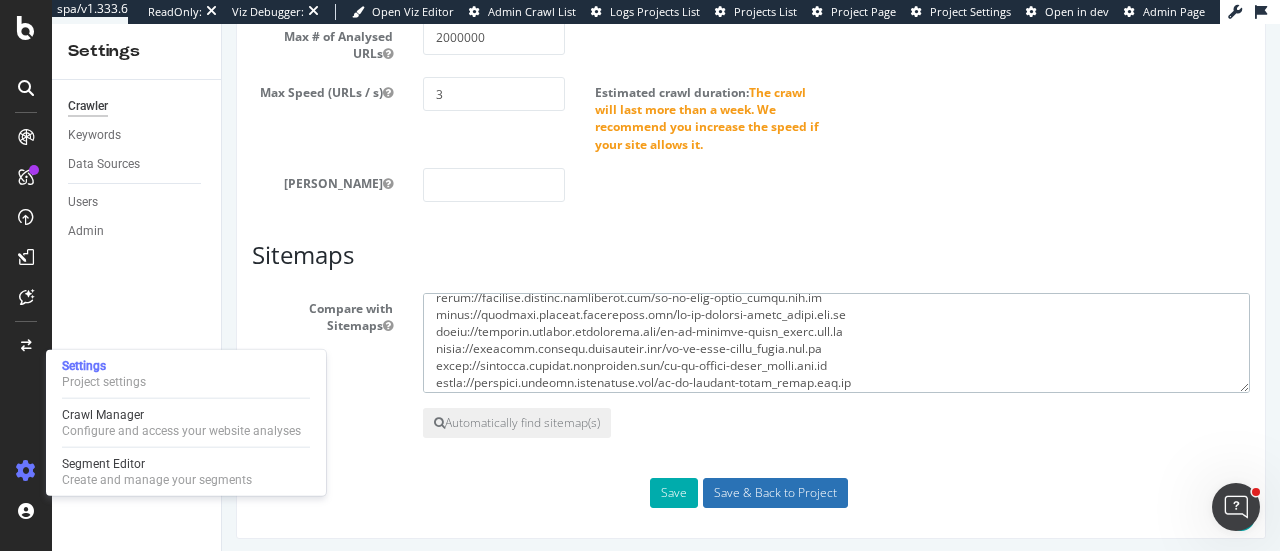 type on "https://sitemaps.statics.raileurope.com/en-au-airport-pages_index.xml.gz
https://sitemaps.statics.raileurope.com/en-au-city-pages_index.xml.gz
https://sitemaps.statics.raileurope.com/en-au-country-pages_index.xml.gz
https://sitemaps.statics.raileurope.com/en-au-journey-pages_index.xml.gz
https://sitemaps.statics.raileurope.com/en-au-pass-pages_index.xml.gz
https://sitemaps.statics.raileurope.com/en-au-region-pages_index.xml.gz
https://sitemaps.statics.raileurope.com/en-au-station-pages_index.xml.gz
https://sitemaps.statics.raileurope.com/en-au-train-pages_index.xml.gz
https://sitemaps.statics.raileurope.com/en-au-blog-pages_index.xml.gz
https://sitemaps.statics.raileurope.com/en-au-supporting-pages_index.xml.gz
https://sitemaps.statics.raileurope.com/fr-ca-airport-pages_index.xml.gz
https://sitemaps.statics.raileurope.com/fr-ca-city-pages_index.xml.gz
https://sitemaps.statics.raileurope.com/fr-ca-country-pages_index.xml.gz
https://sitemaps.statics.raileurope.com/fr-ca-journey-pages_index.xml.gz
https://sit..." 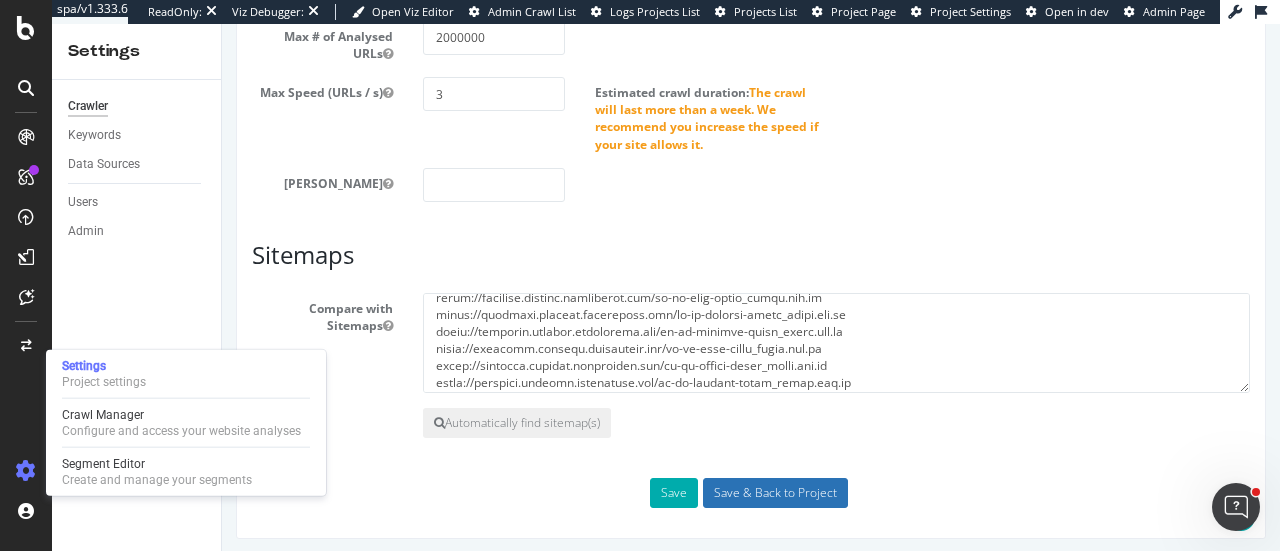 click on "Save & Back to Project" at bounding box center [775, 493] 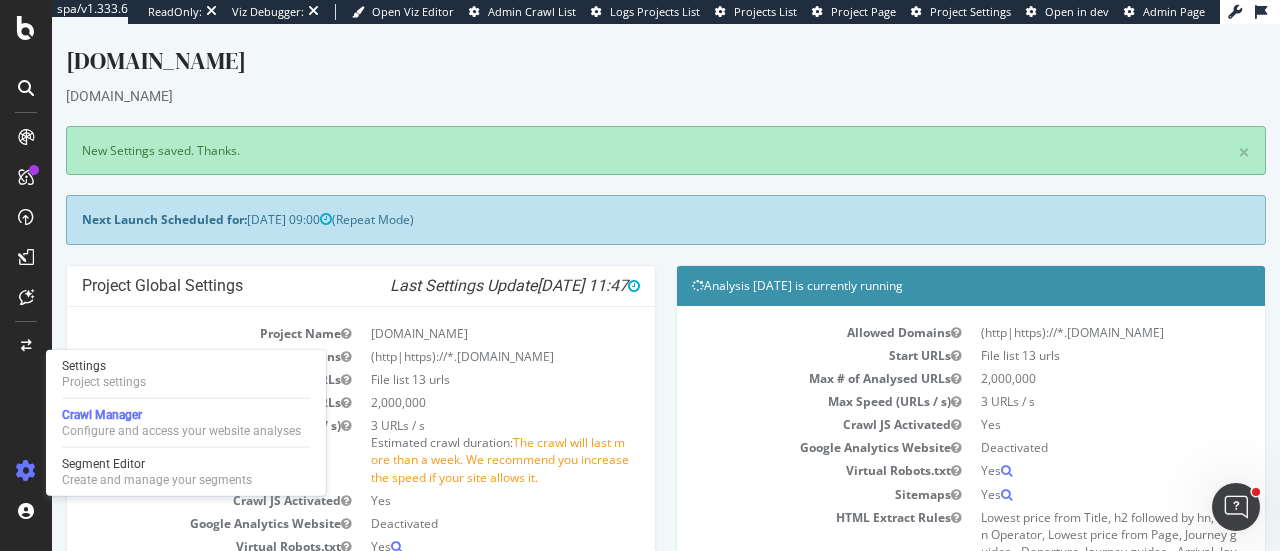 scroll, scrollTop: 0, scrollLeft: 0, axis: both 